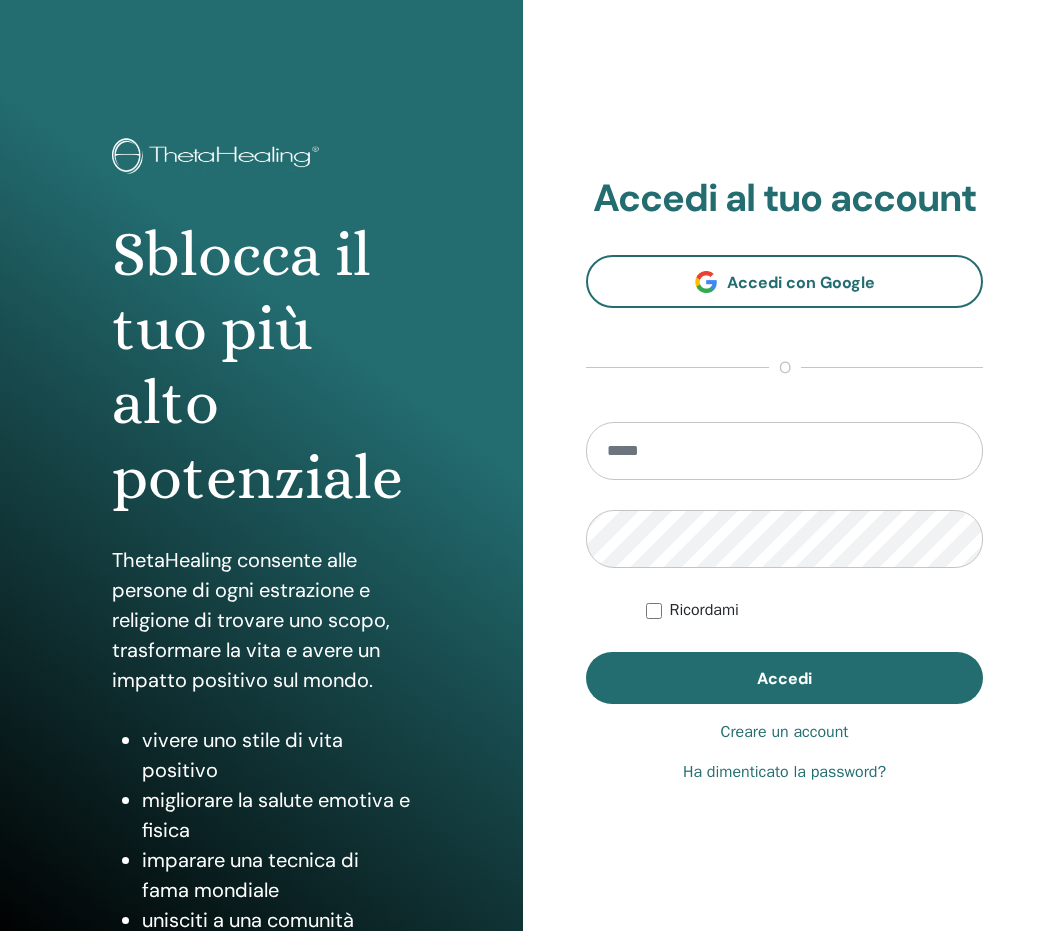 scroll, scrollTop: 0, scrollLeft: 0, axis: both 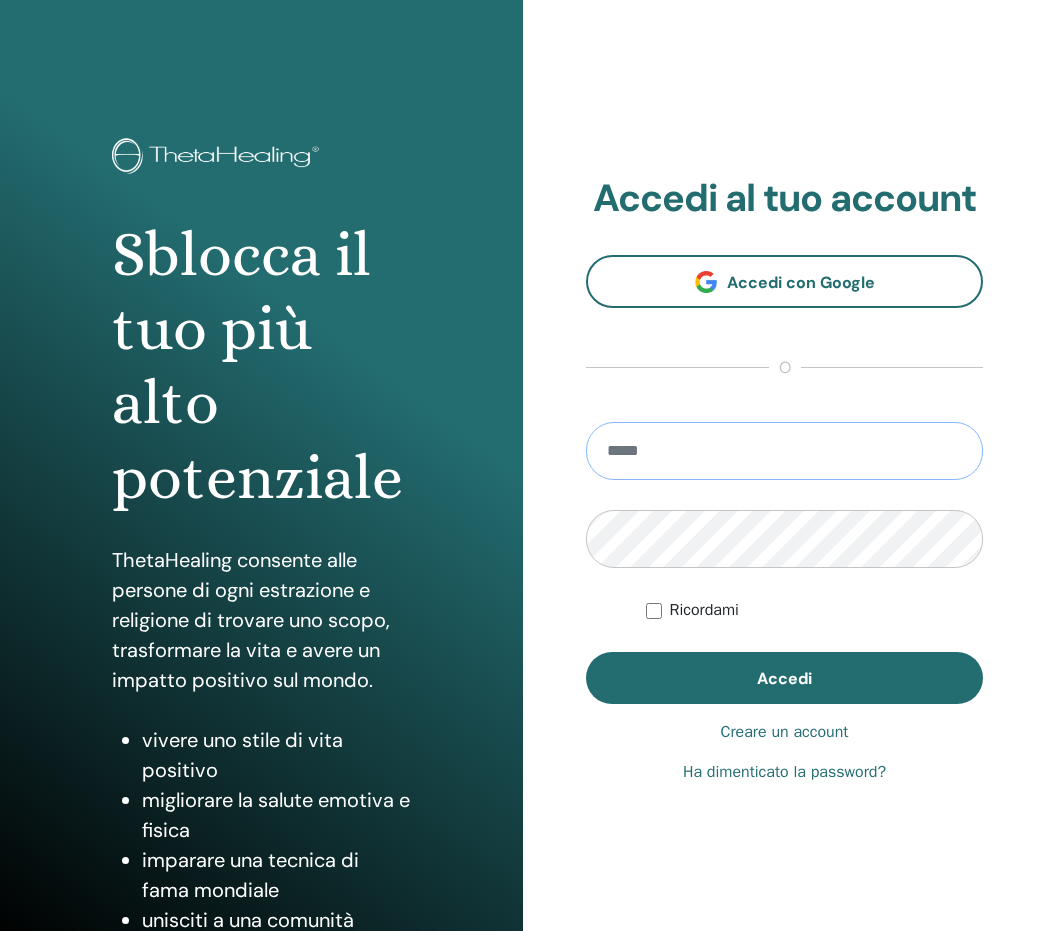type on "**********" 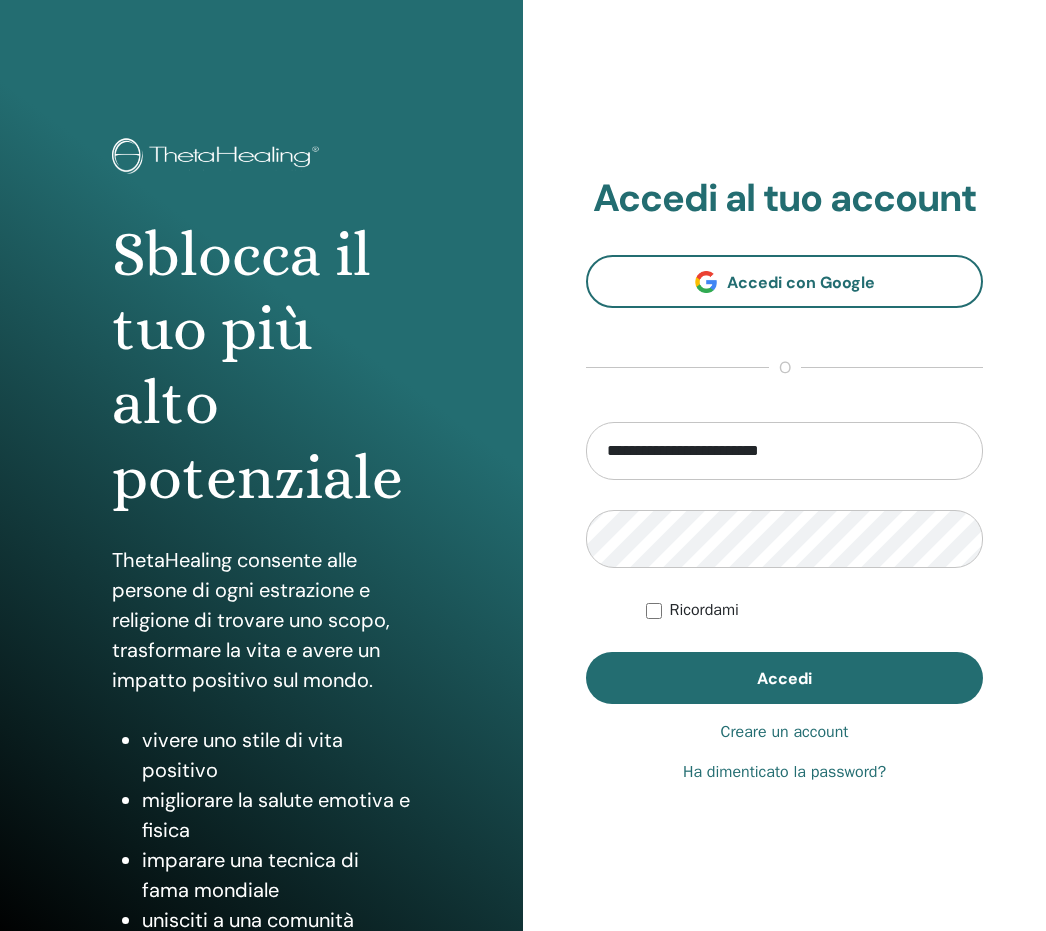 click on "Accedi" at bounding box center (784, 678) 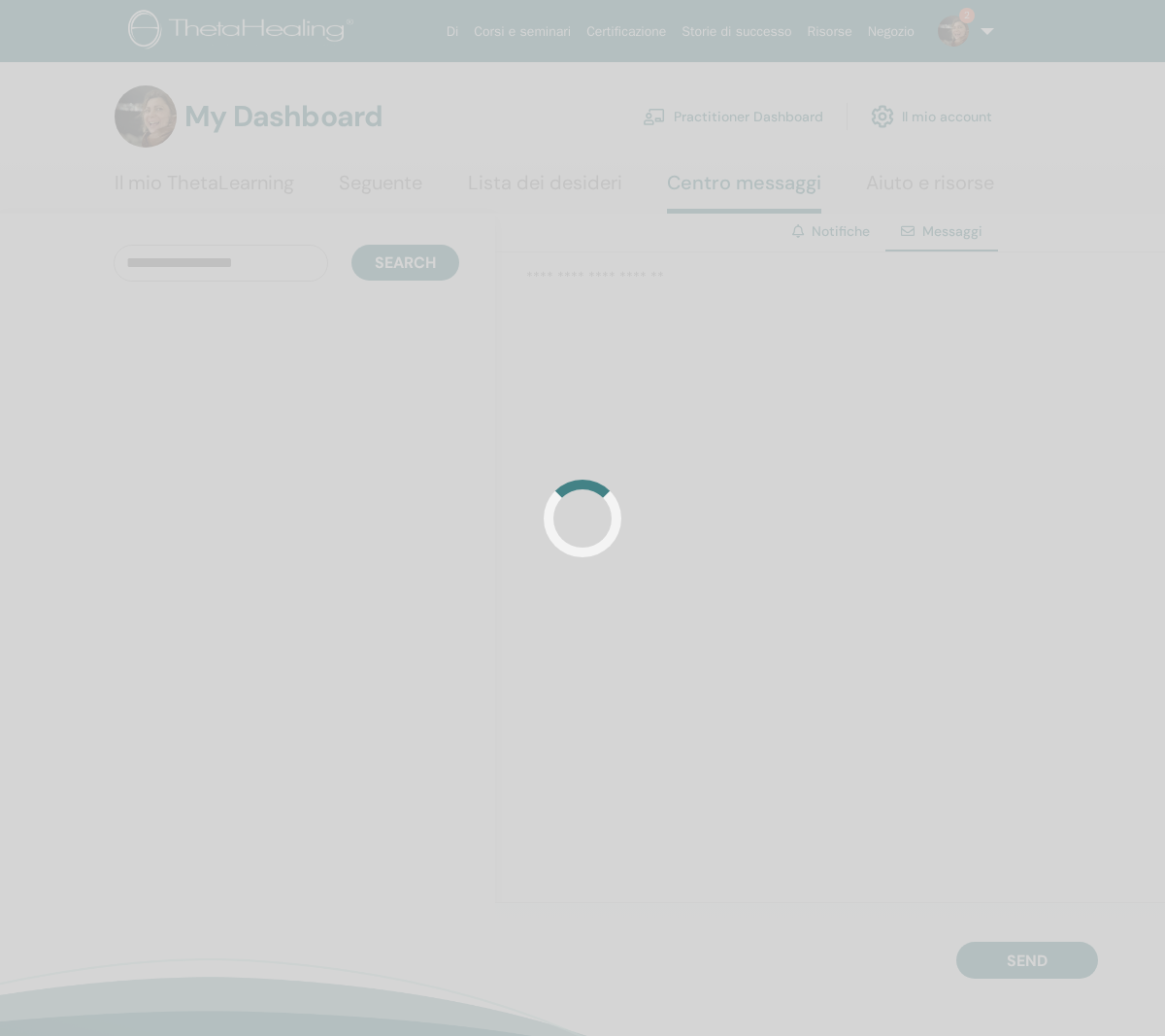 scroll, scrollTop: 0, scrollLeft: 0, axis: both 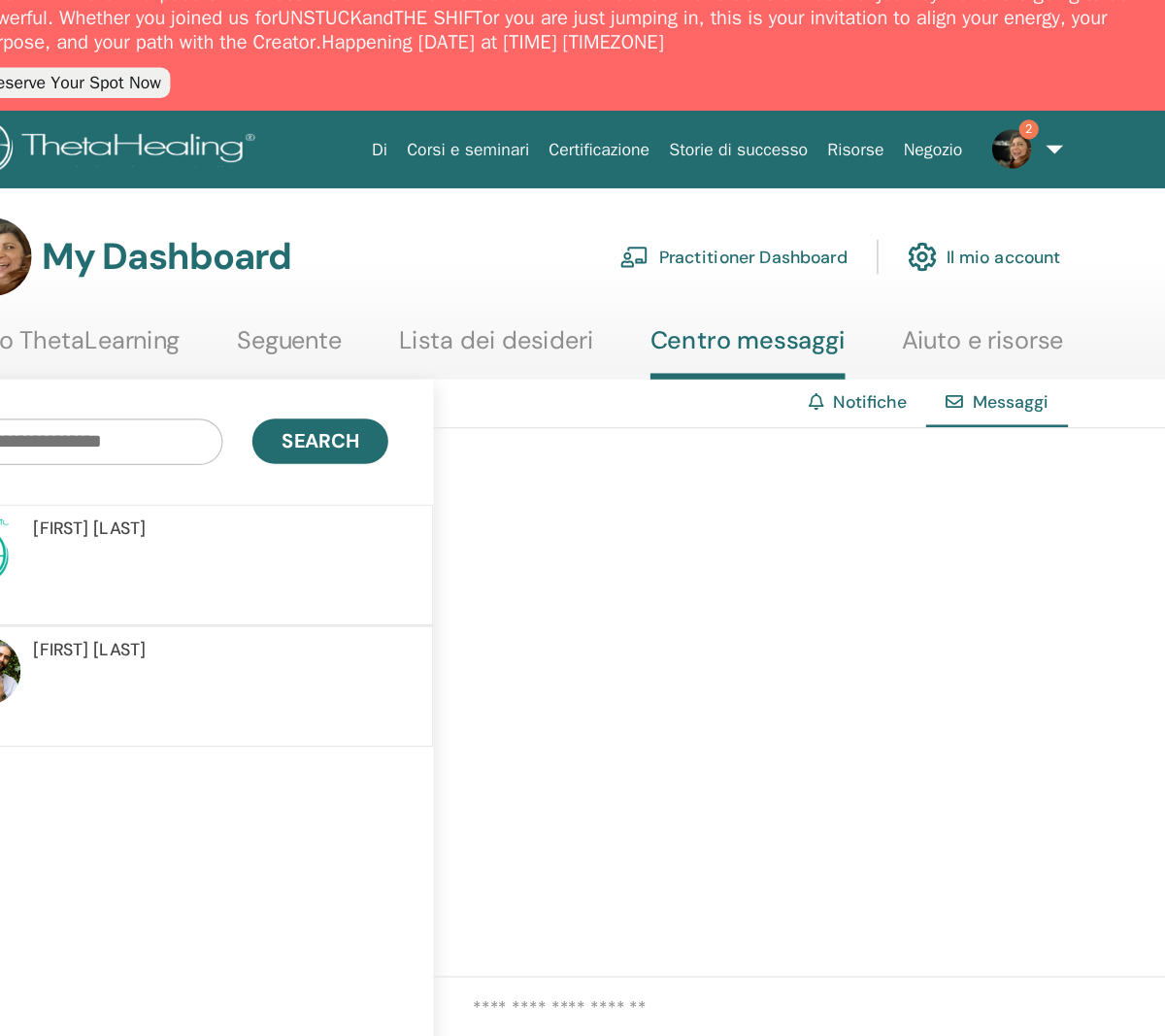 click on "Il mio account" at bounding box center (931, 232) 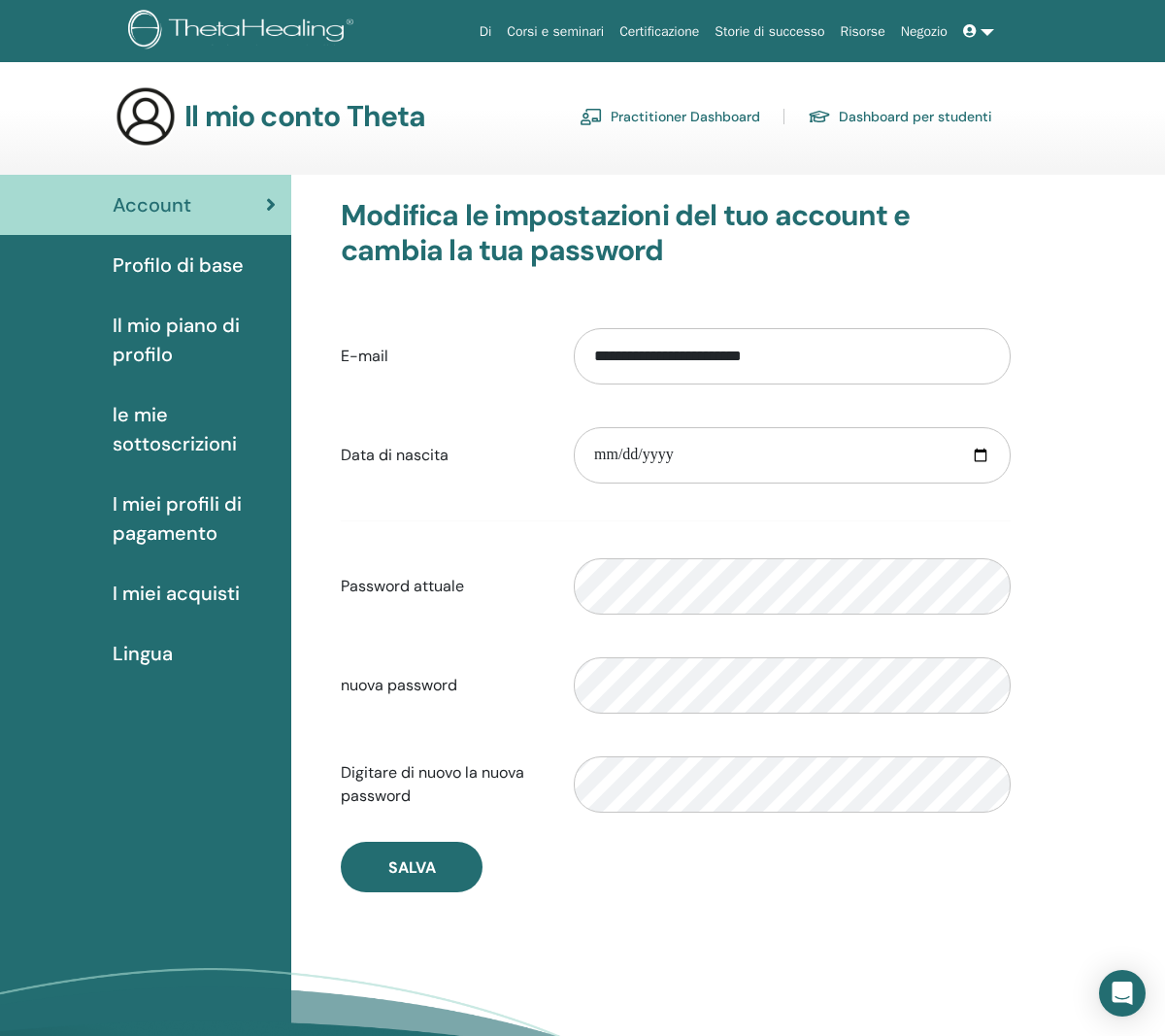 scroll, scrollTop: 0, scrollLeft: 0, axis: both 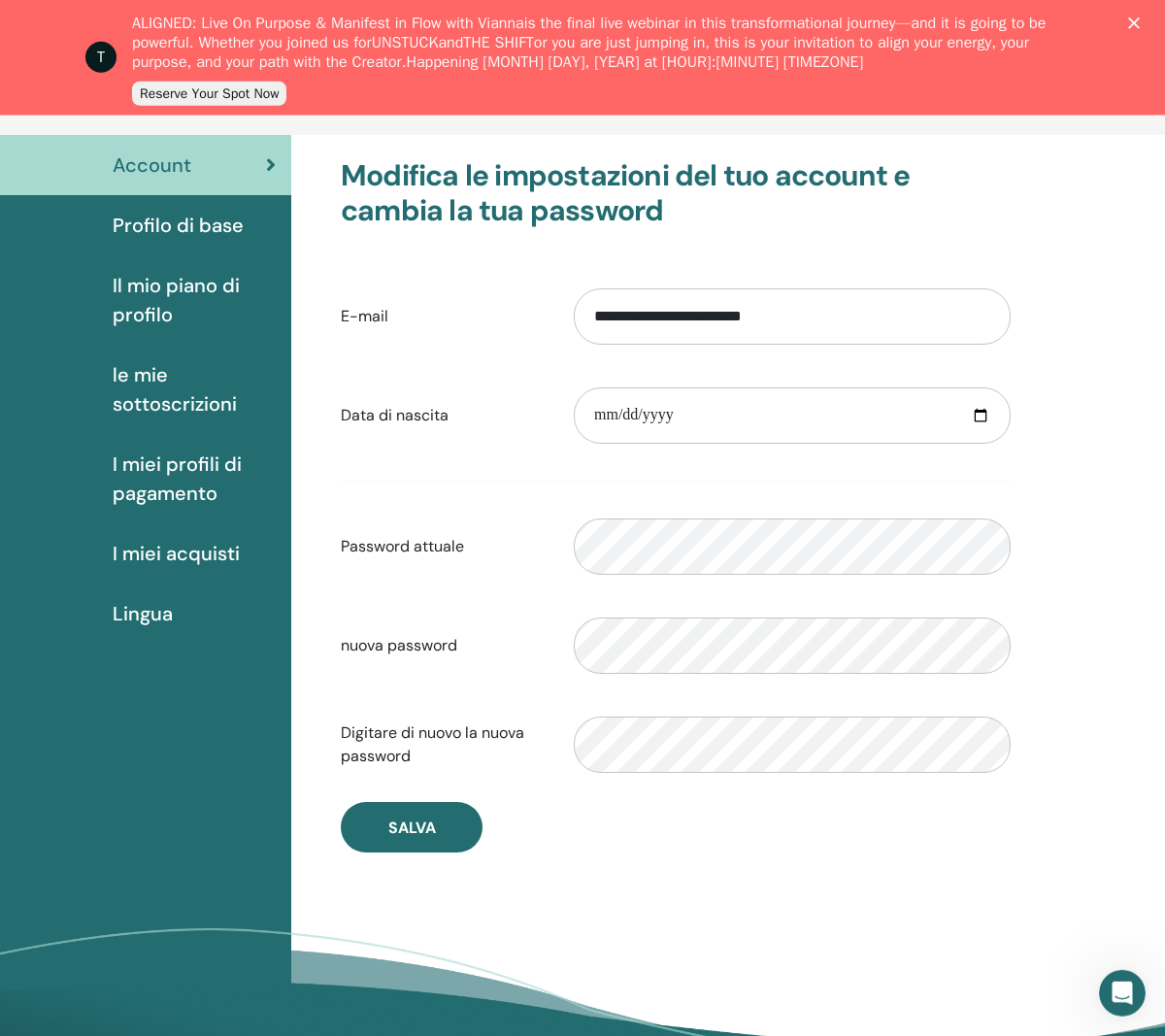 click on "Il mio piano di profilo" at bounding box center (194, 300) 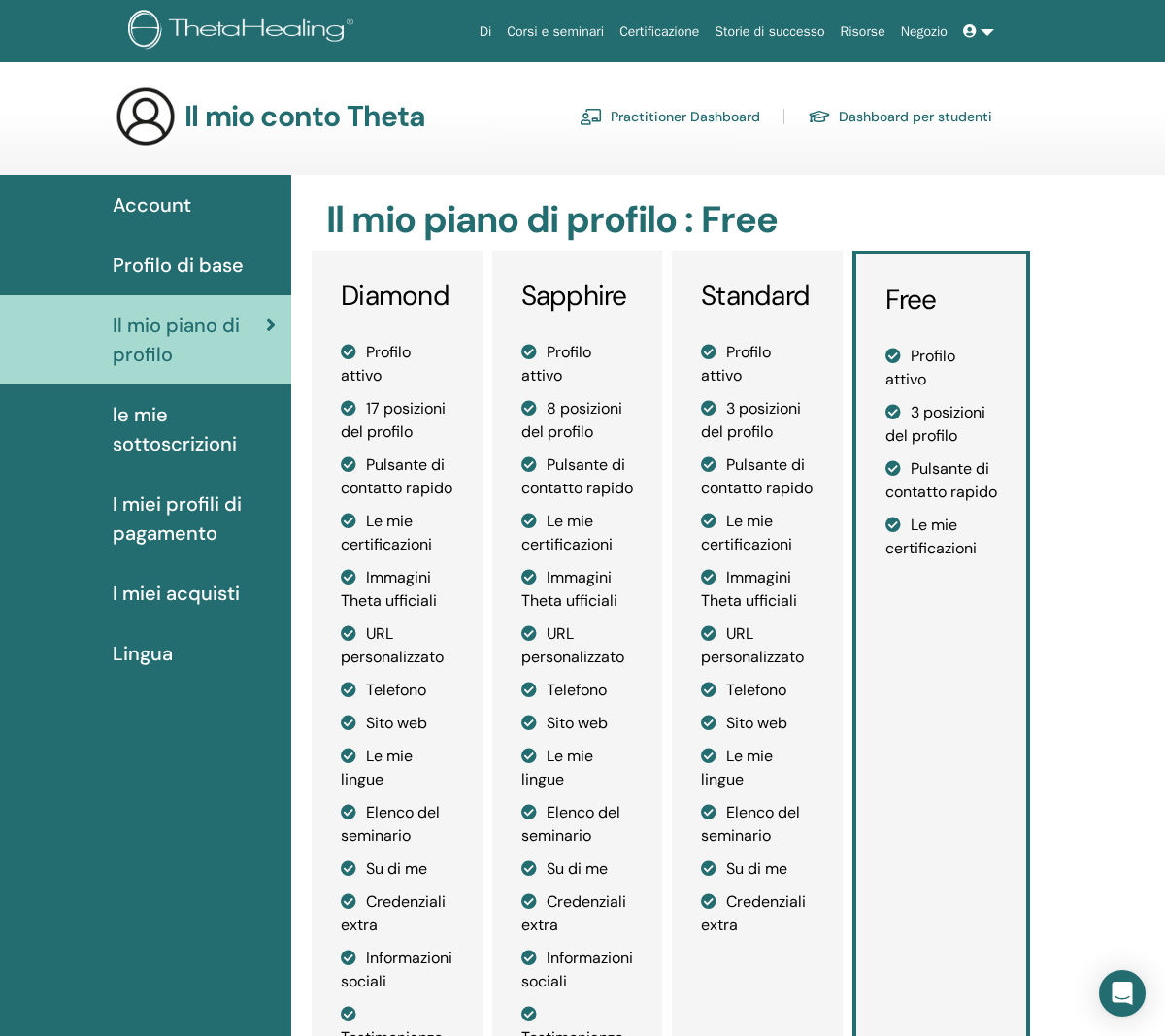 scroll, scrollTop: 0, scrollLeft: 0, axis: both 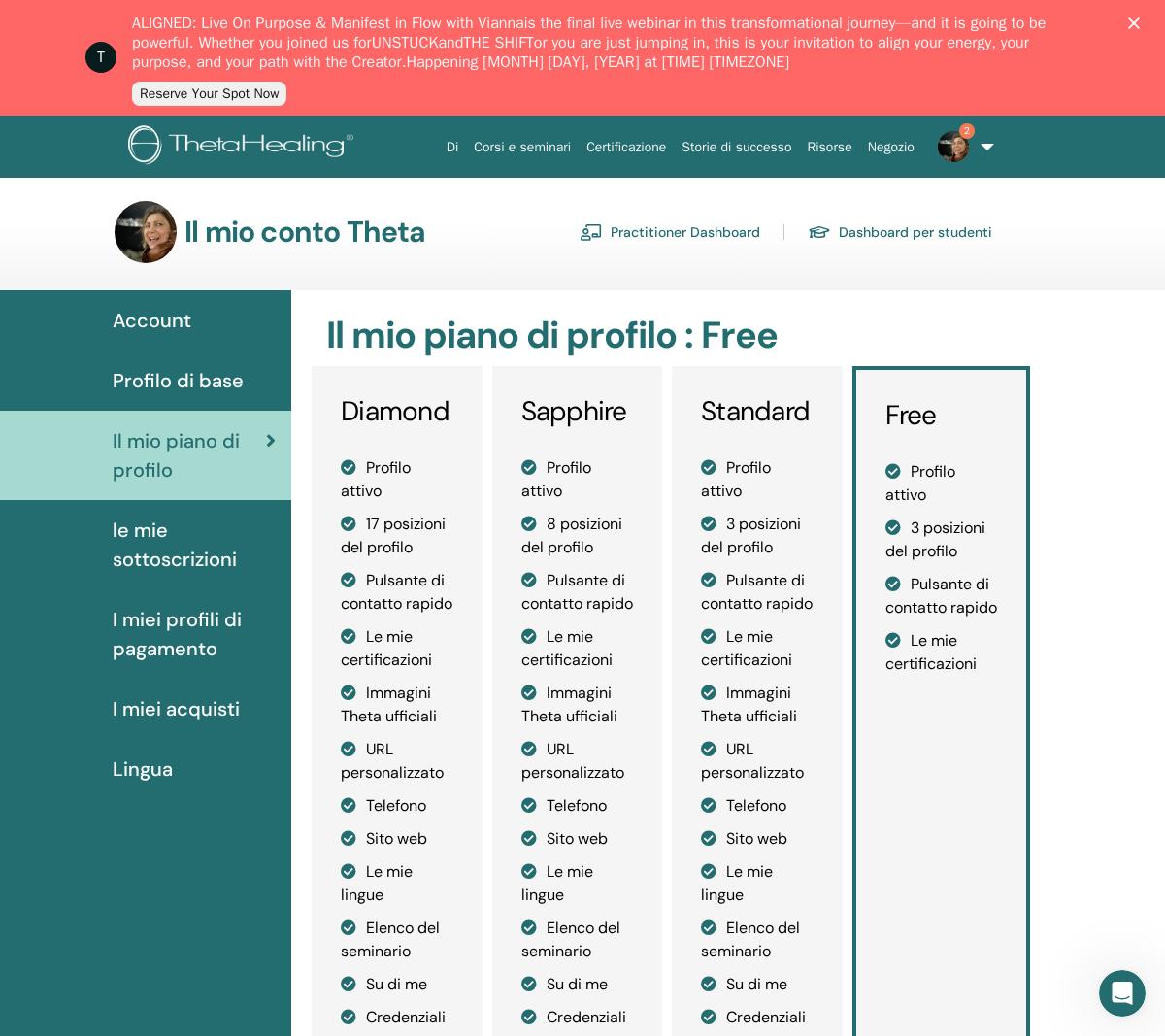 click on "le mie sottoscrizioni" at bounding box center (194, 545) 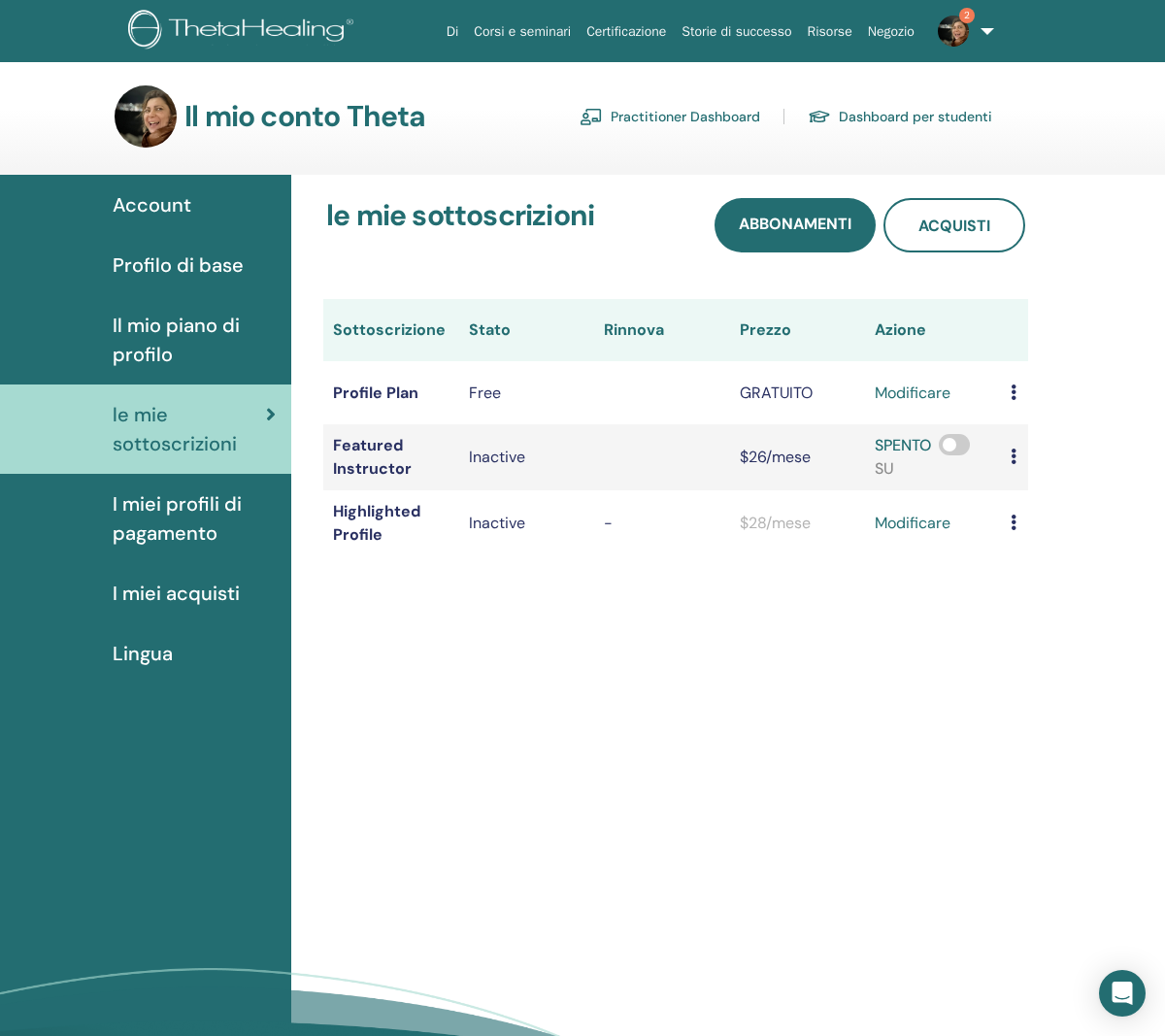 scroll, scrollTop: 0, scrollLeft: 0, axis: both 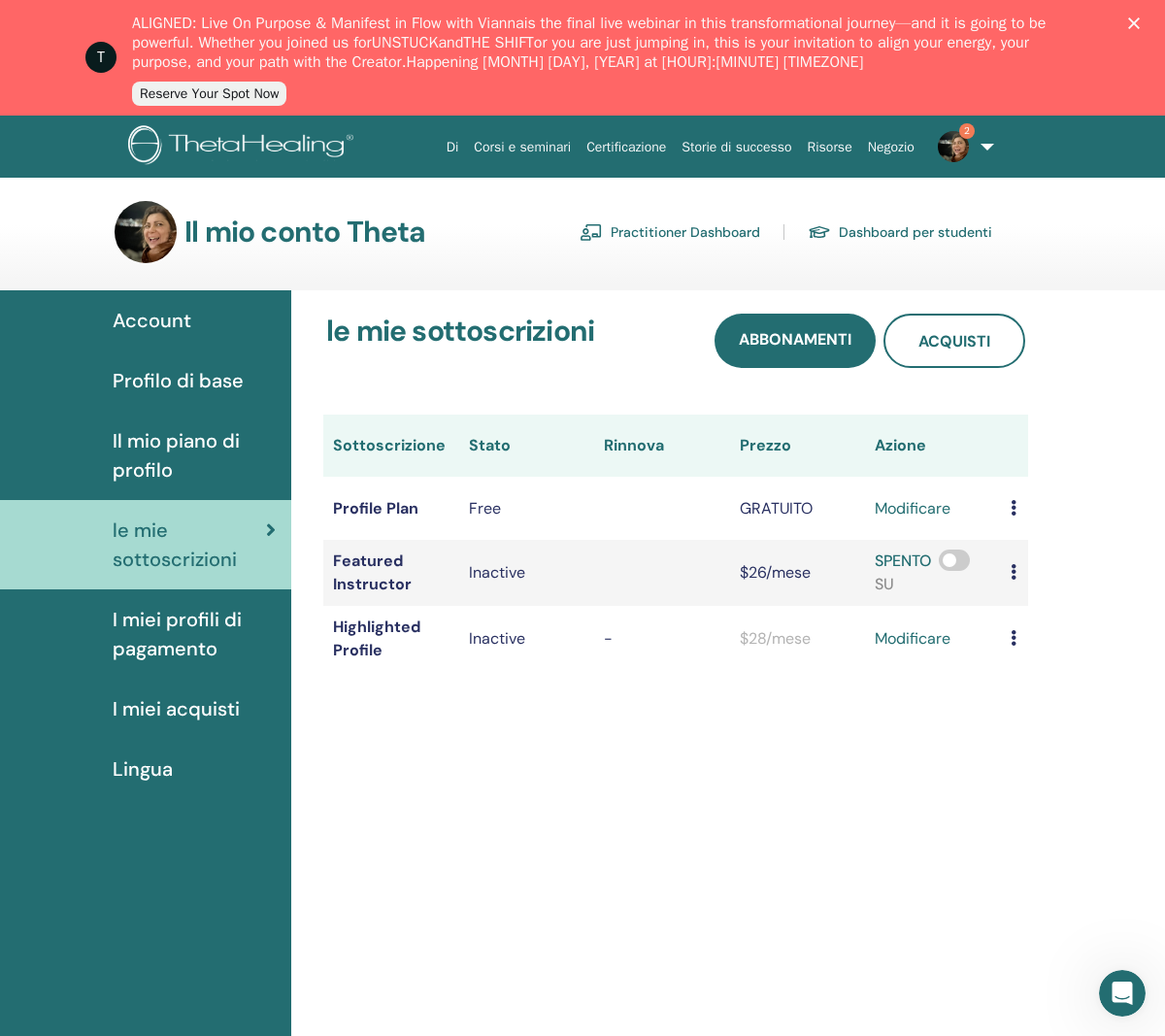 click on "I miei profili di pagamento" at bounding box center [194, 634] 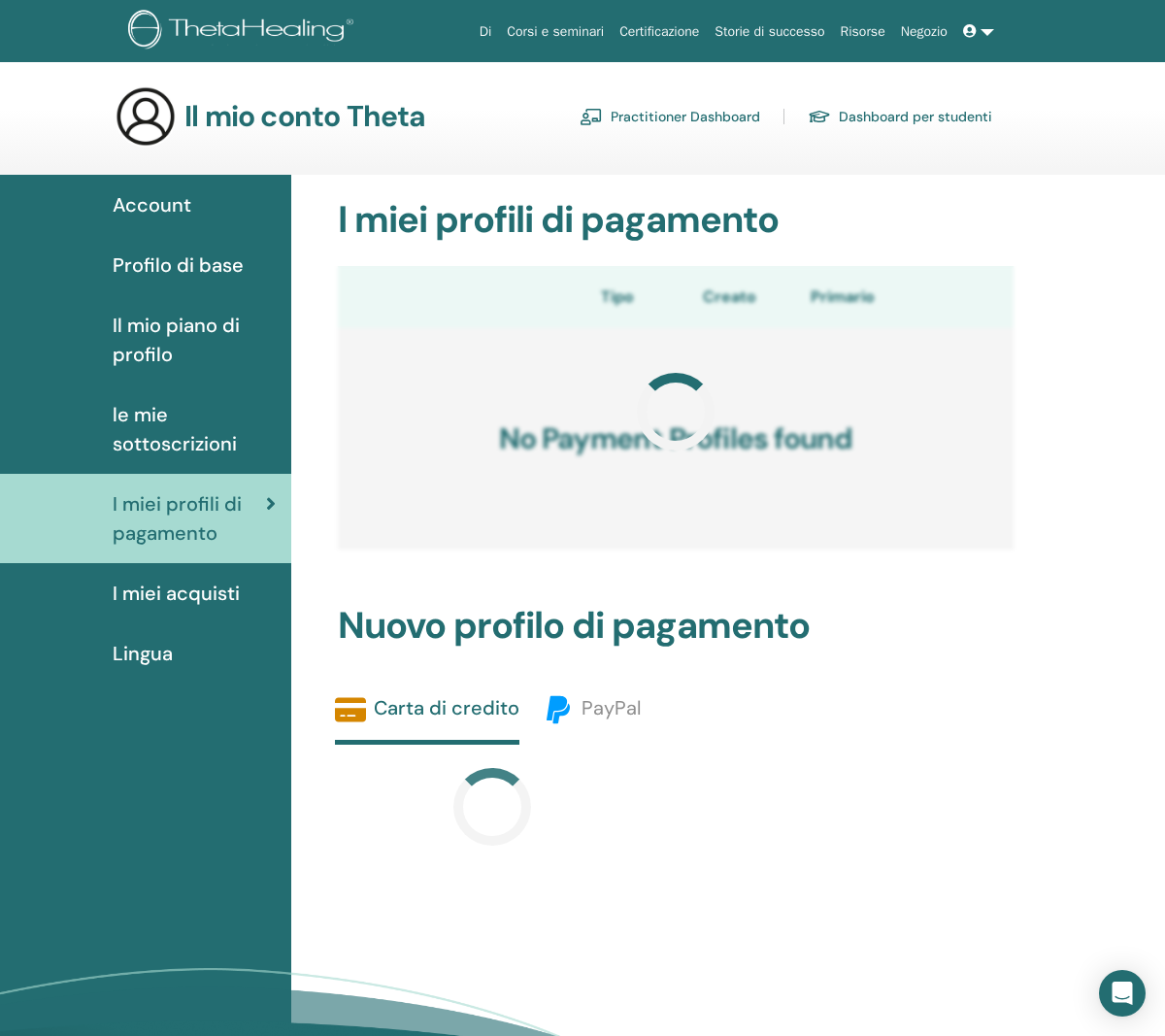 scroll, scrollTop: 0, scrollLeft: 0, axis: both 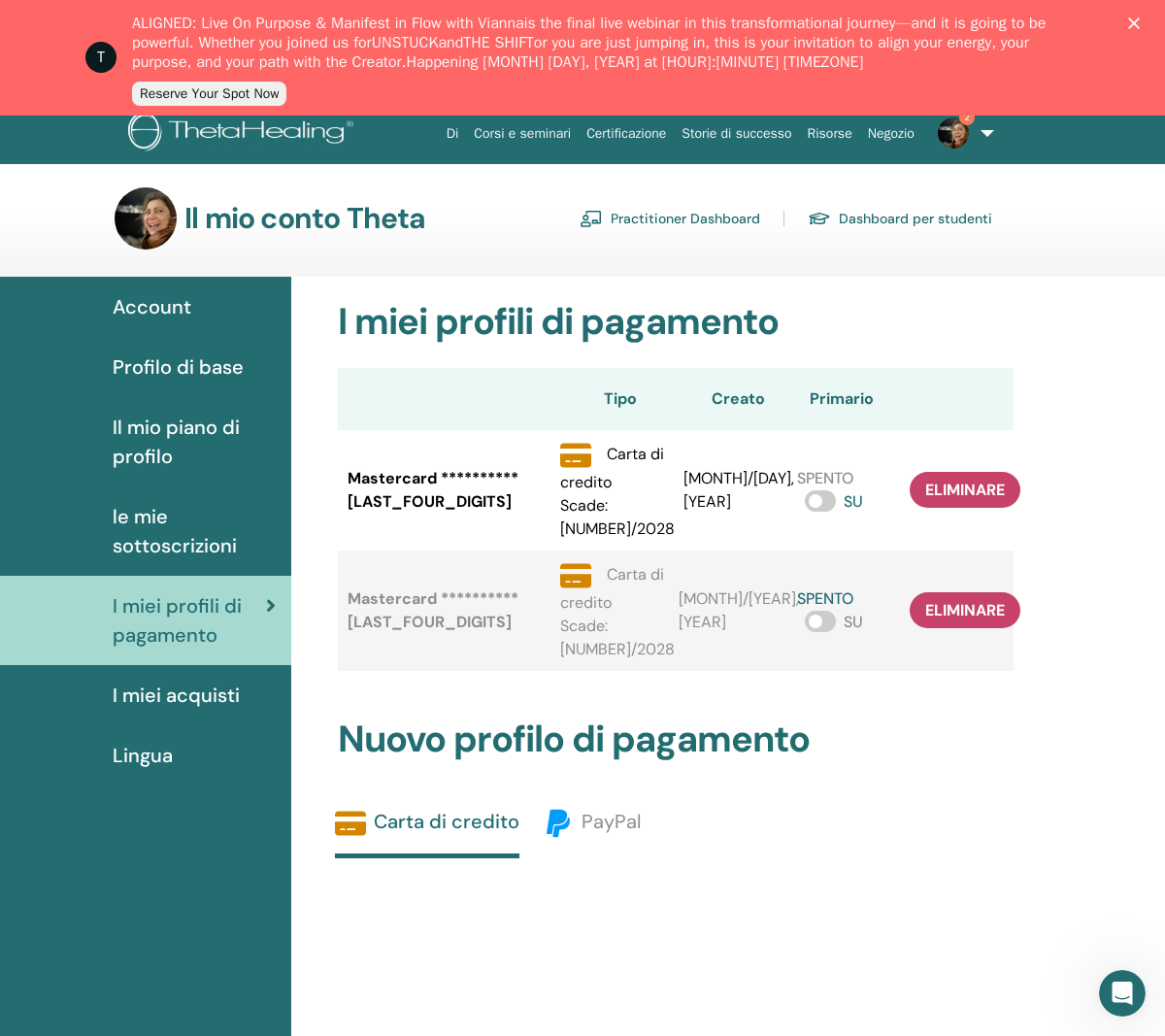click on "Profilo di base" at bounding box center (178, 367) 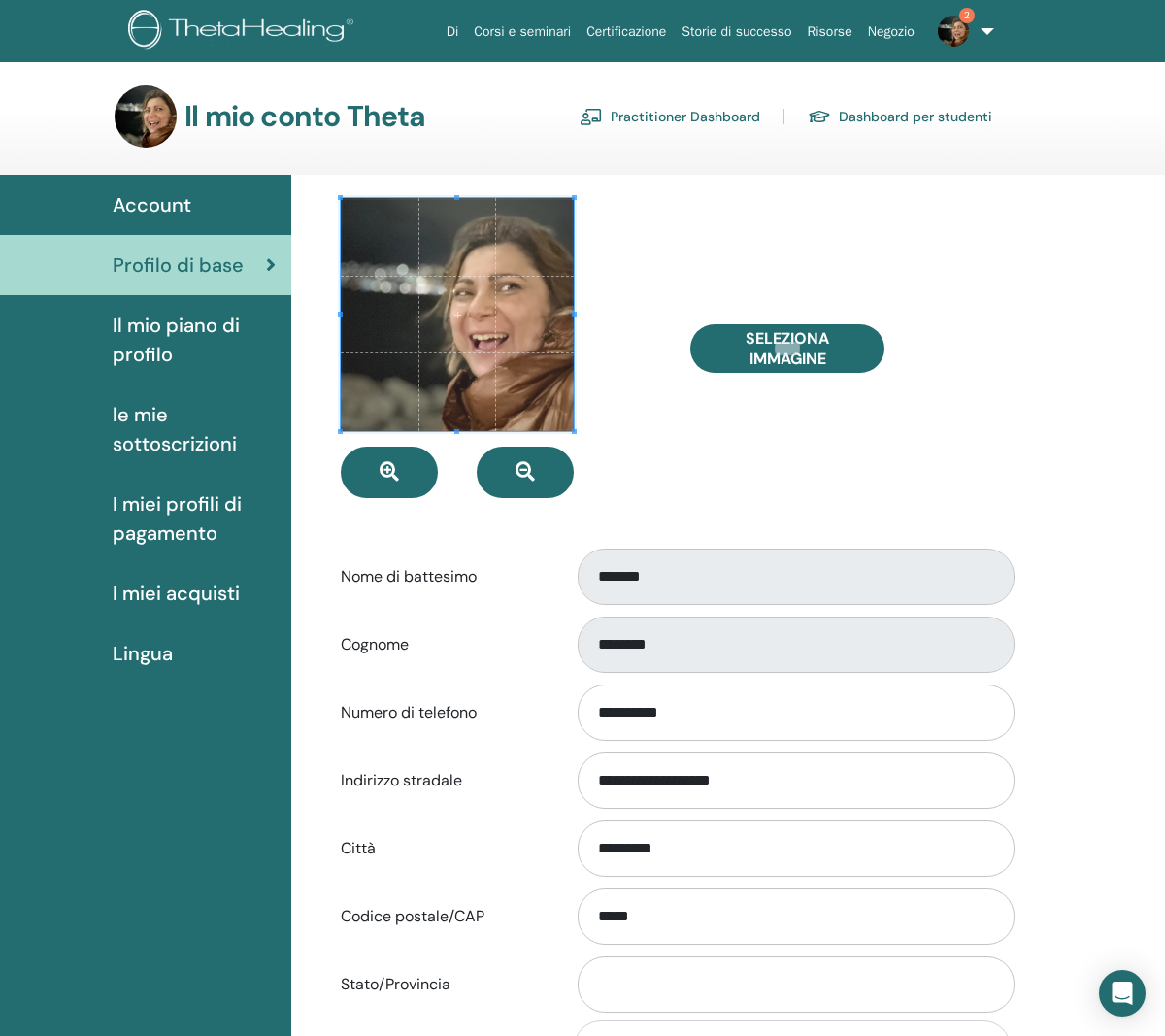 scroll, scrollTop: 14, scrollLeft: 0, axis: vertical 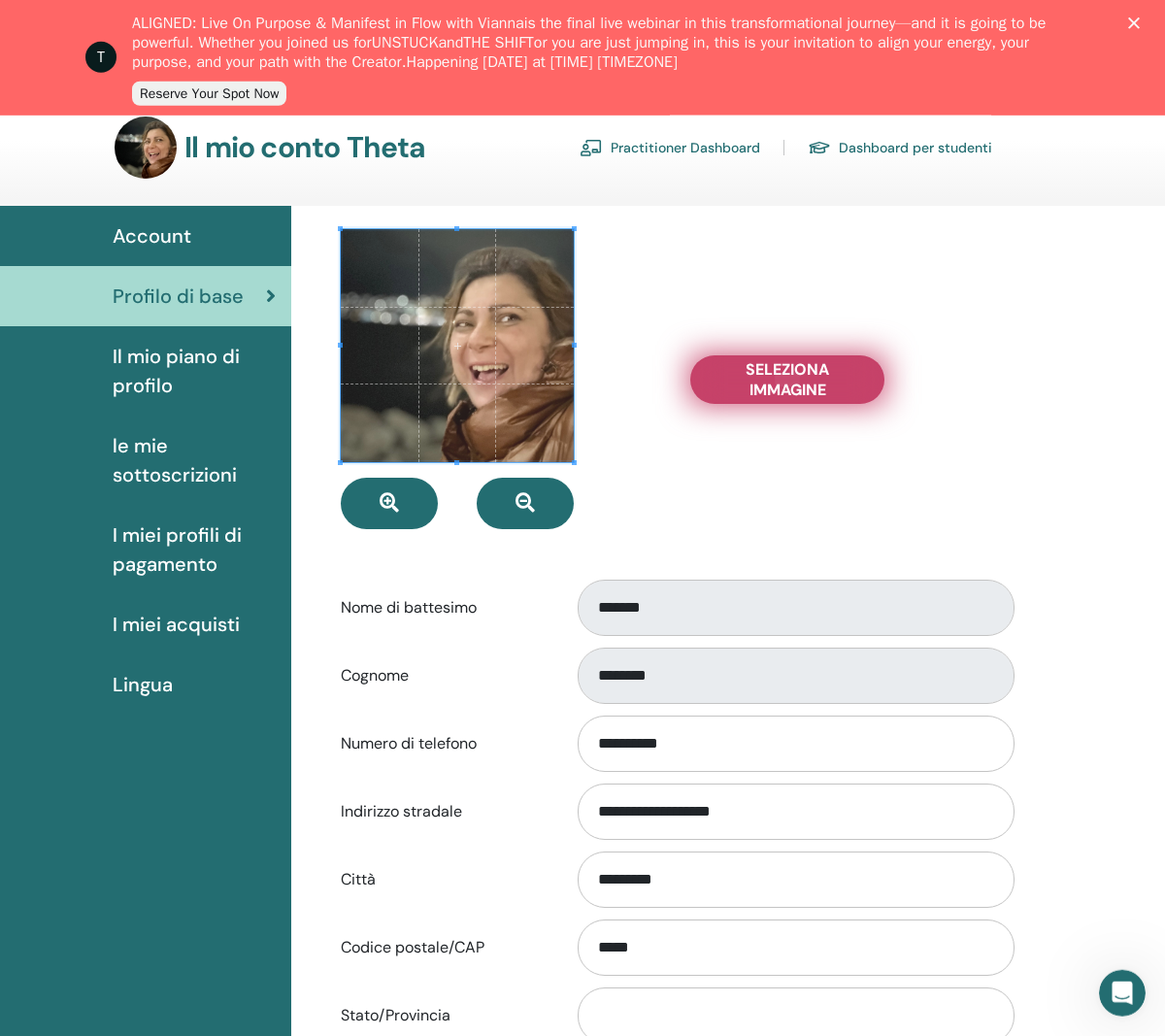 click on "Seleziona Immagine" at bounding box center (787, 380) 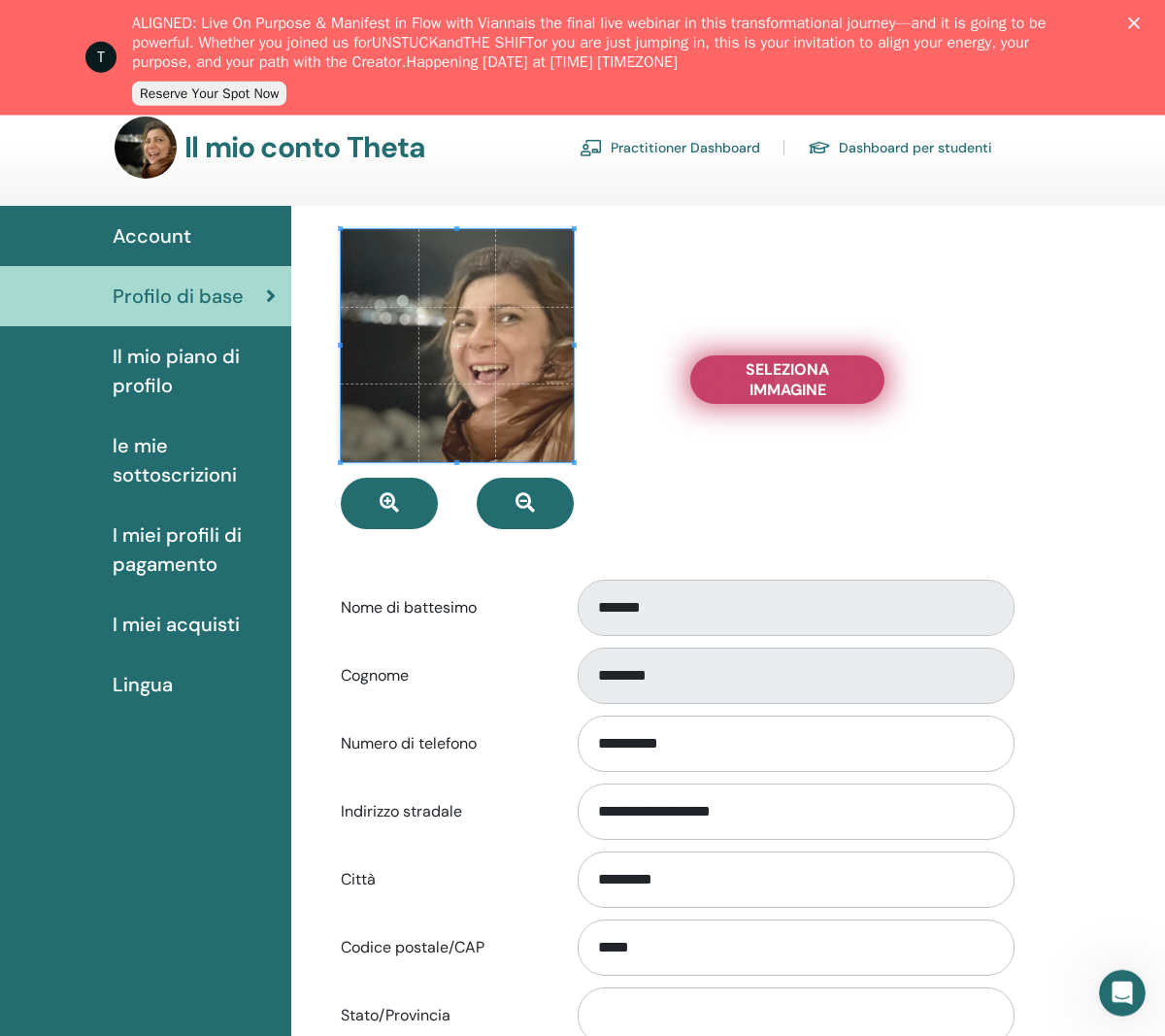 type on "**********" 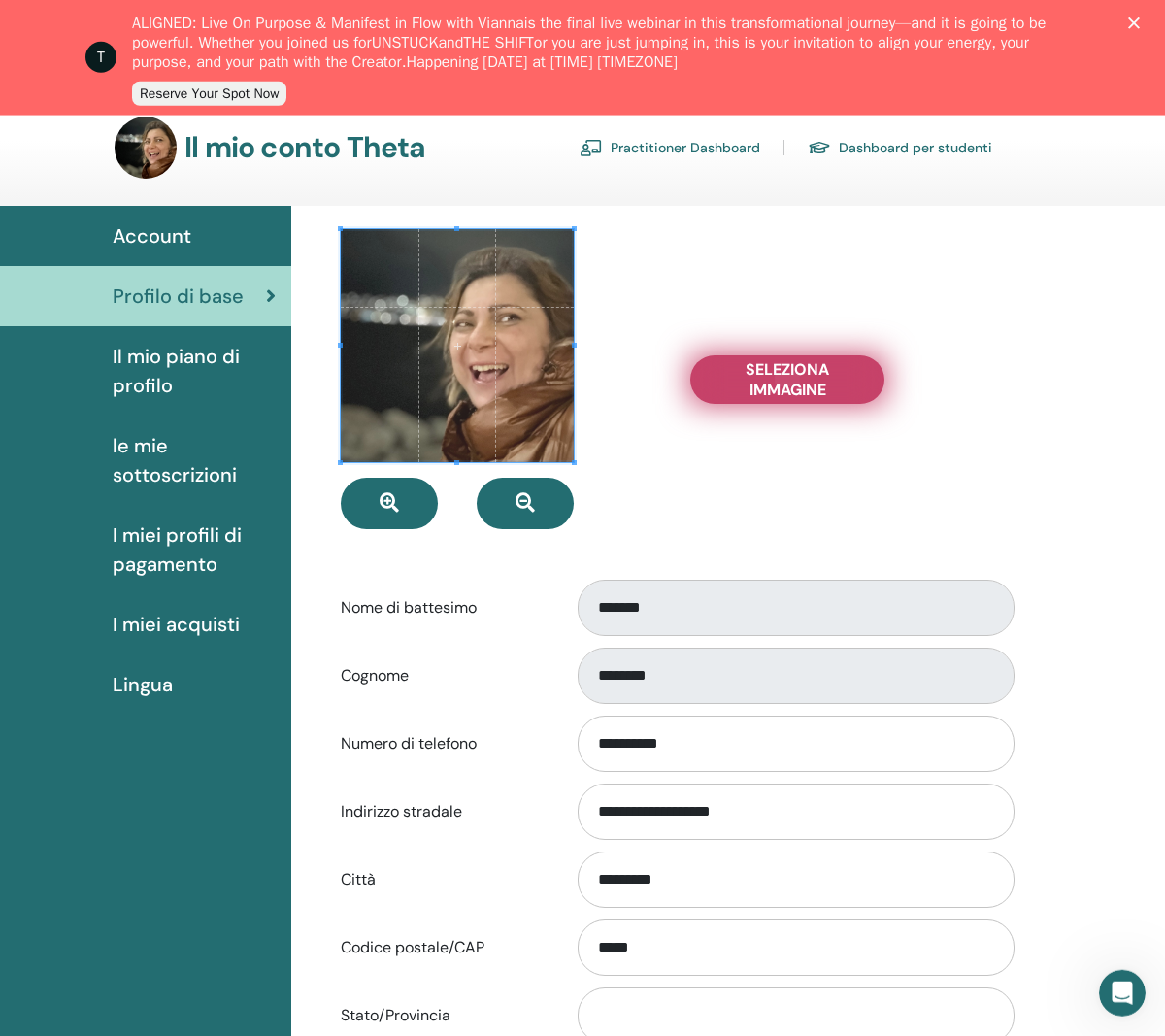 type 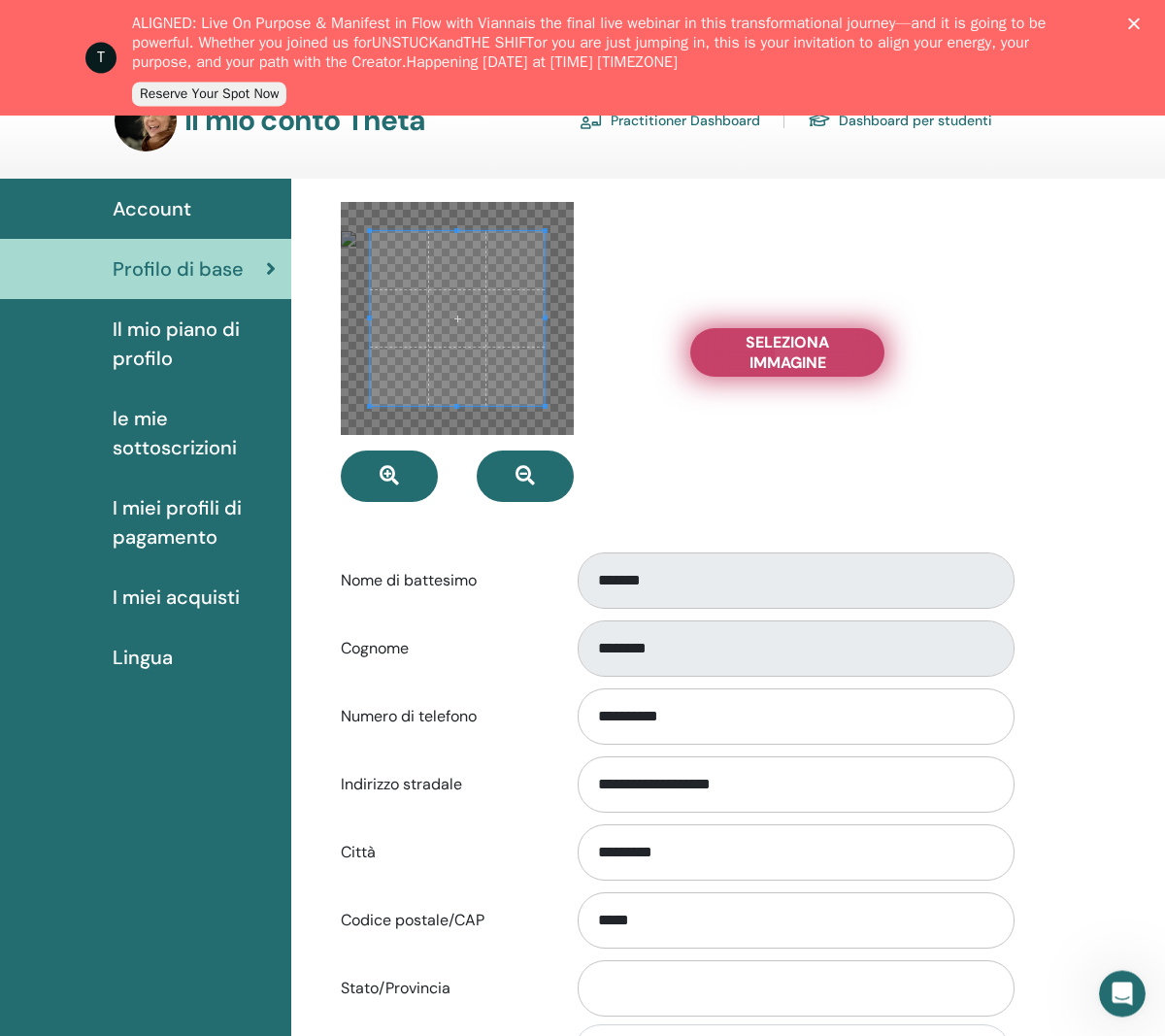 scroll, scrollTop: 153, scrollLeft: 0, axis: vertical 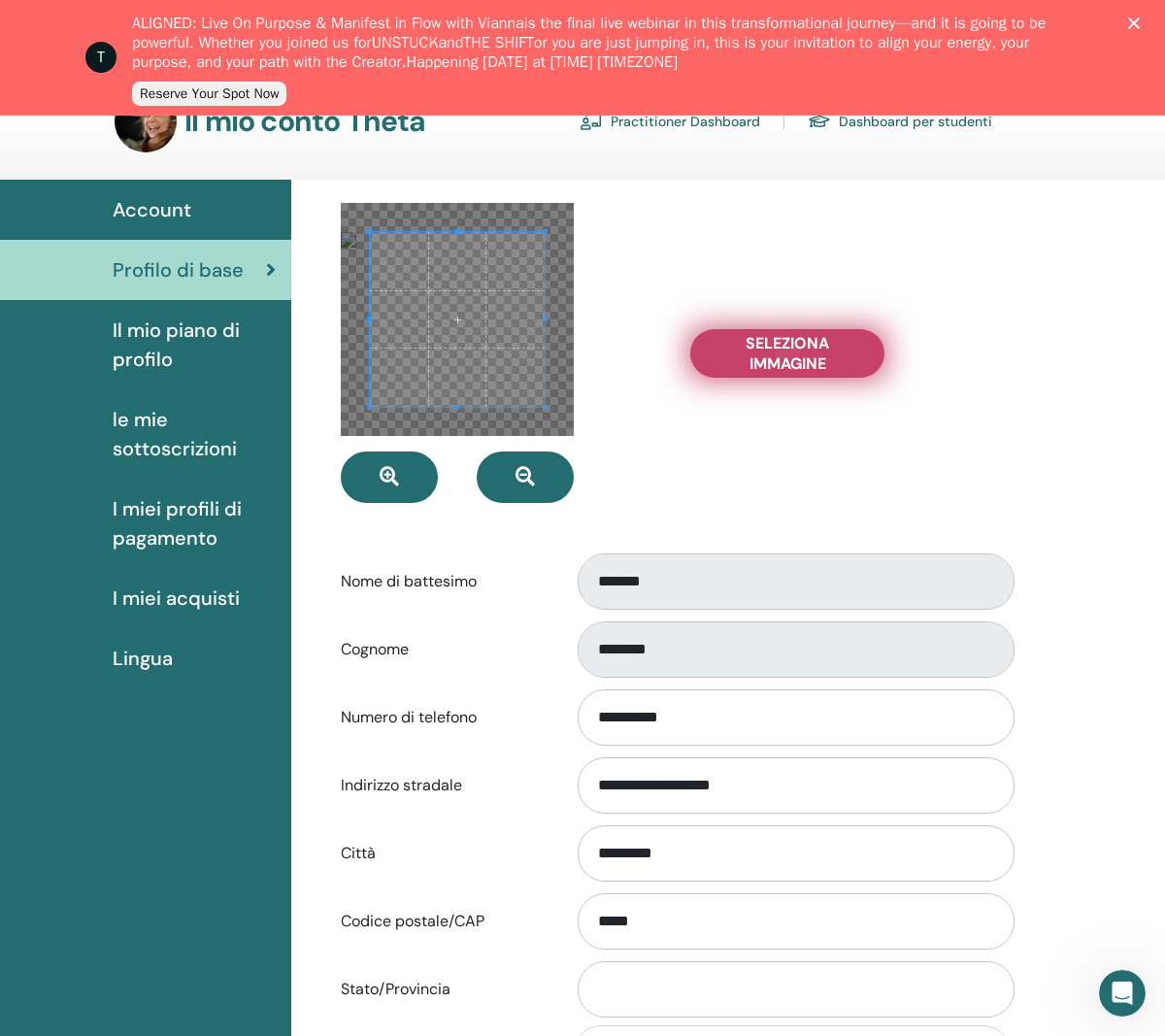 click at bounding box center [457, 319] 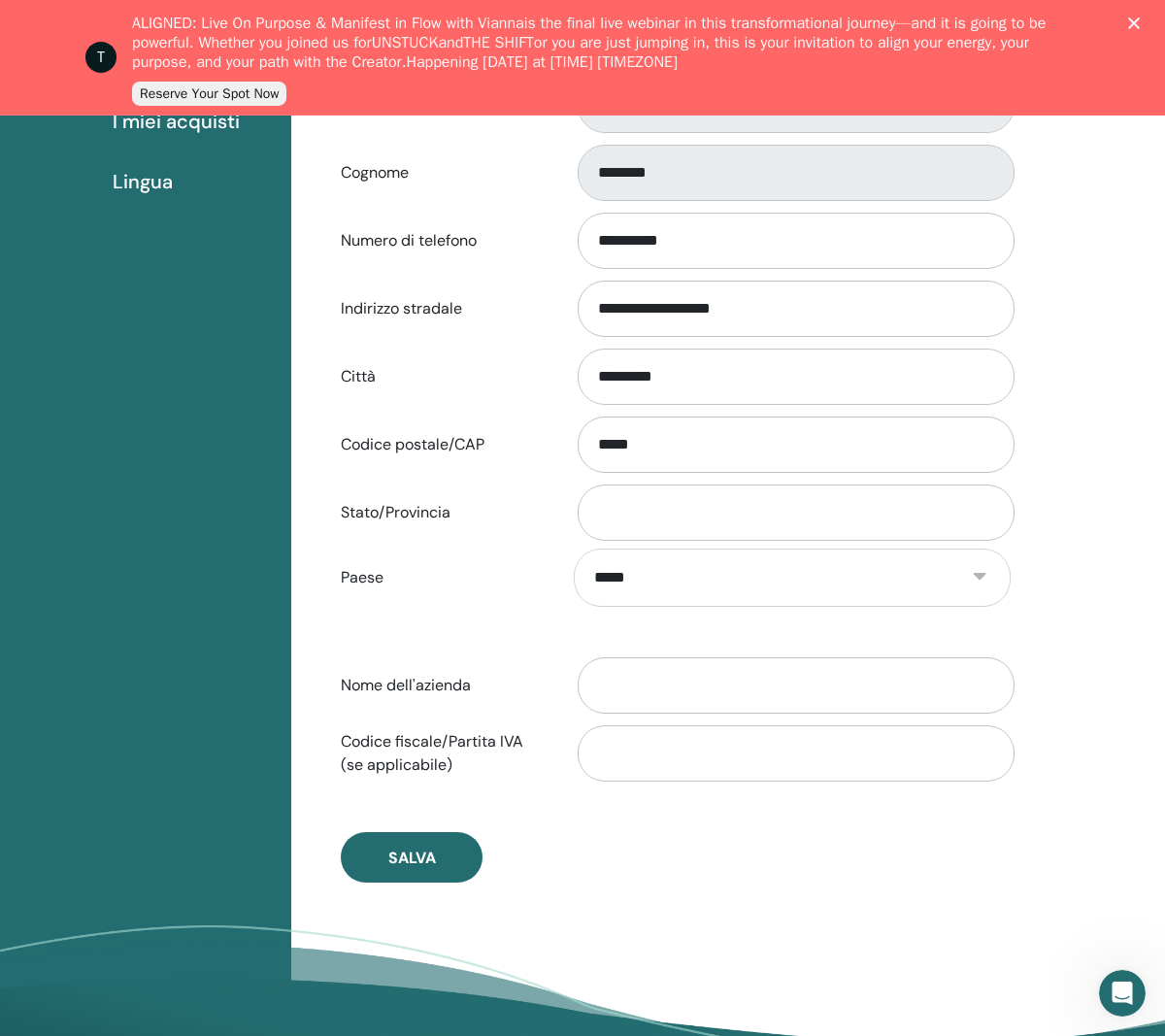 scroll, scrollTop: 618, scrollLeft: 0, axis: vertical 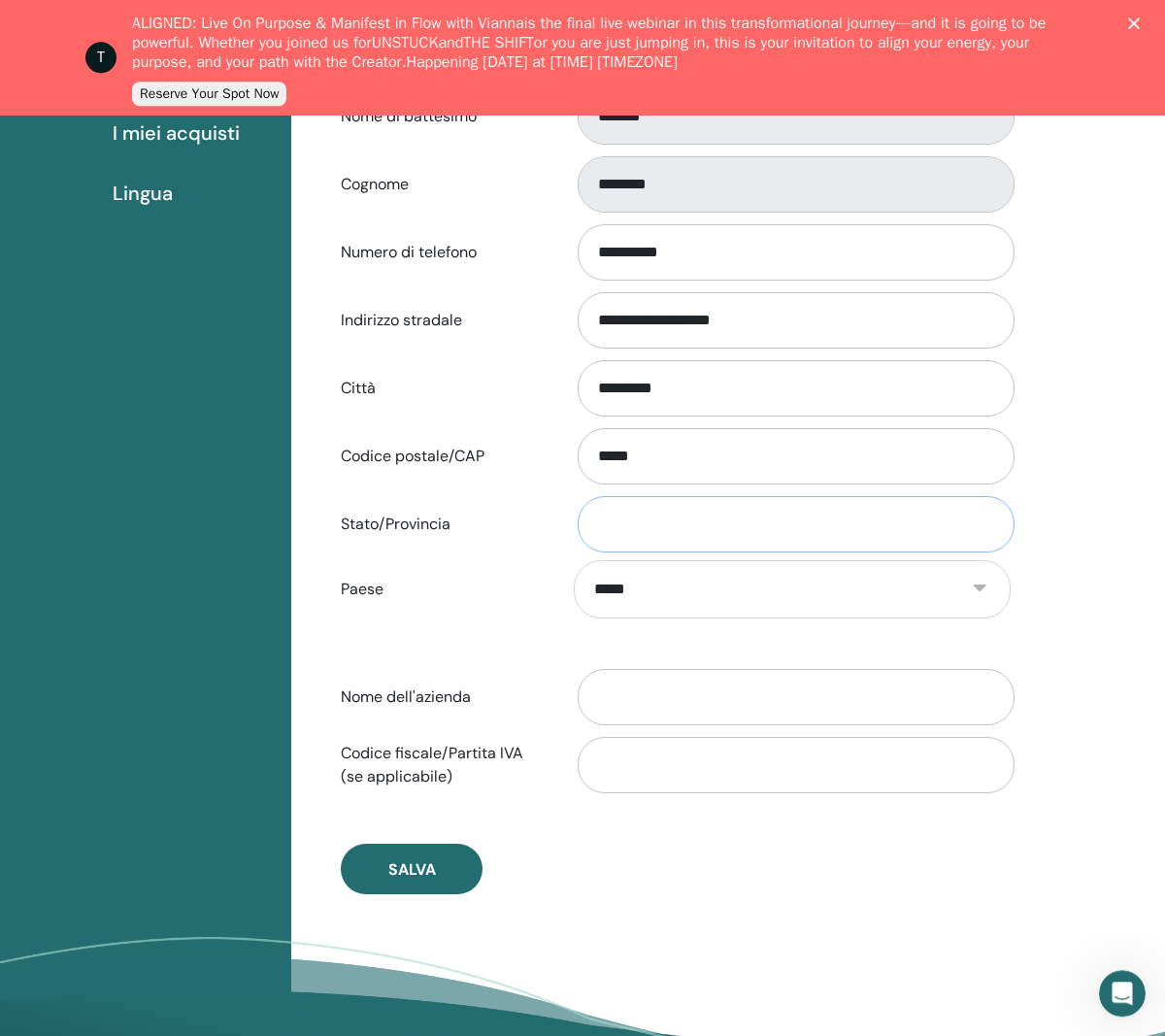 click on "Stato/Provincia" at bounding box center (796, 524) 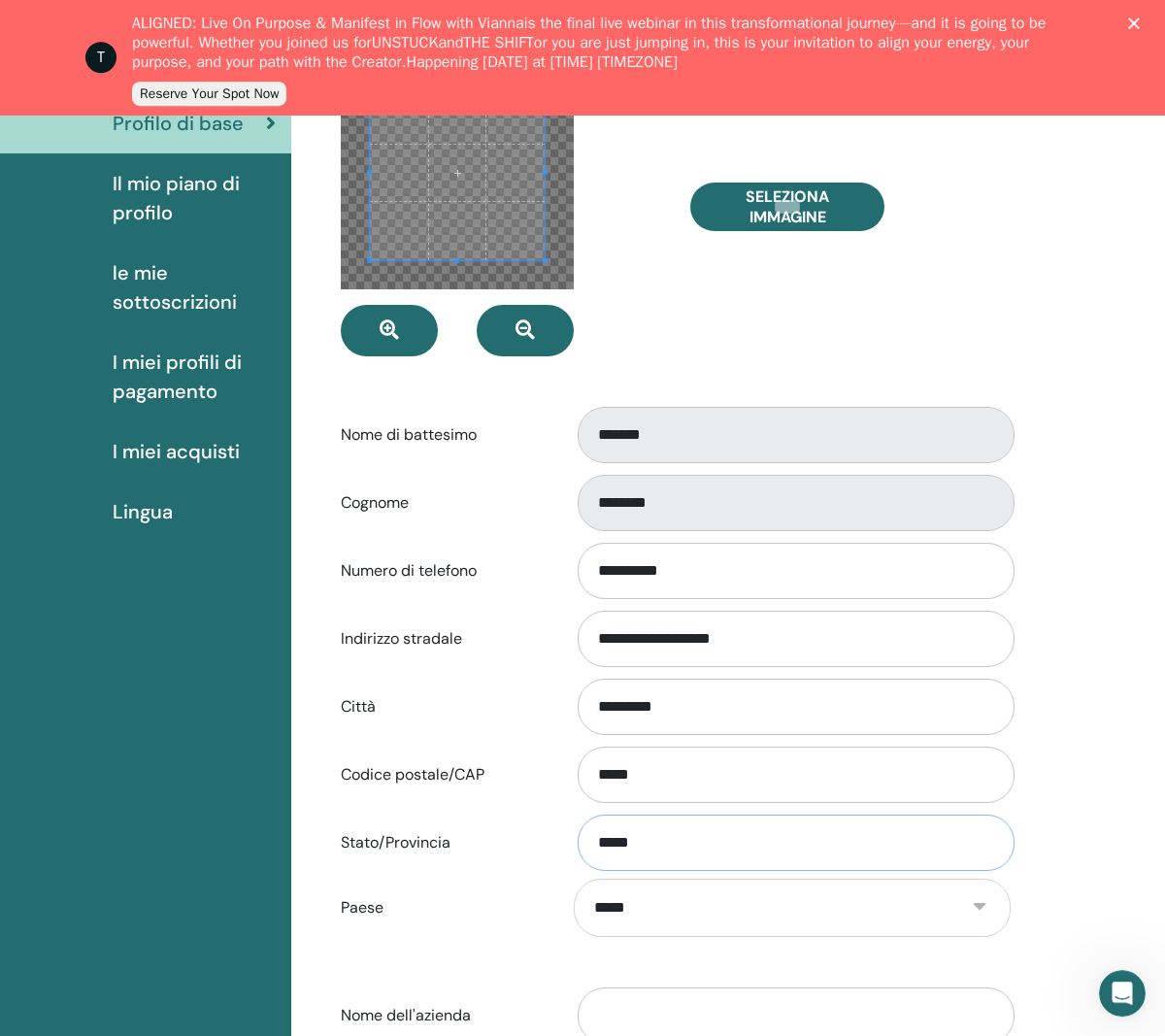scroll, scrollTop: 300, scrollLeft: 0, axis: vertical 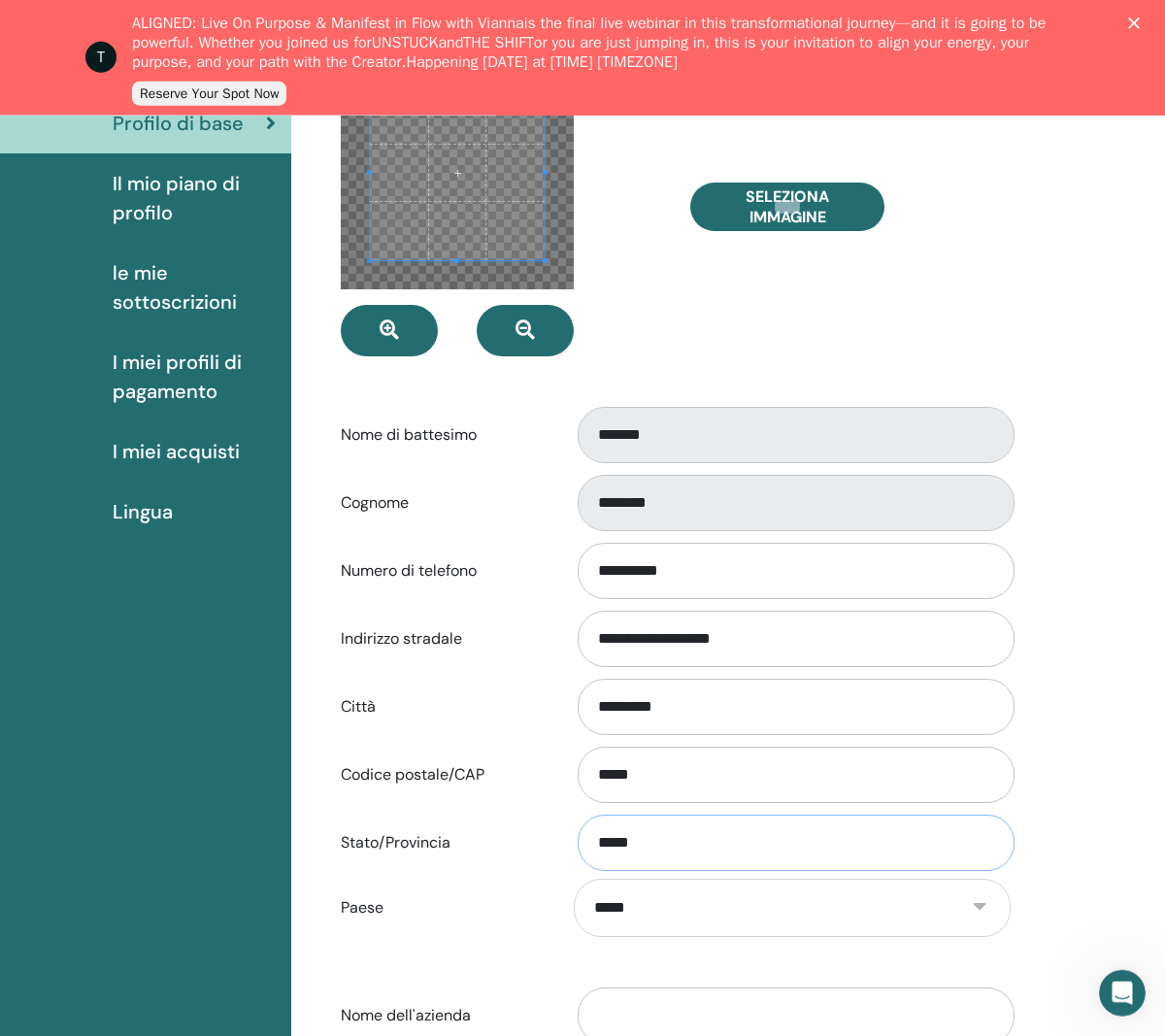 type on "****" 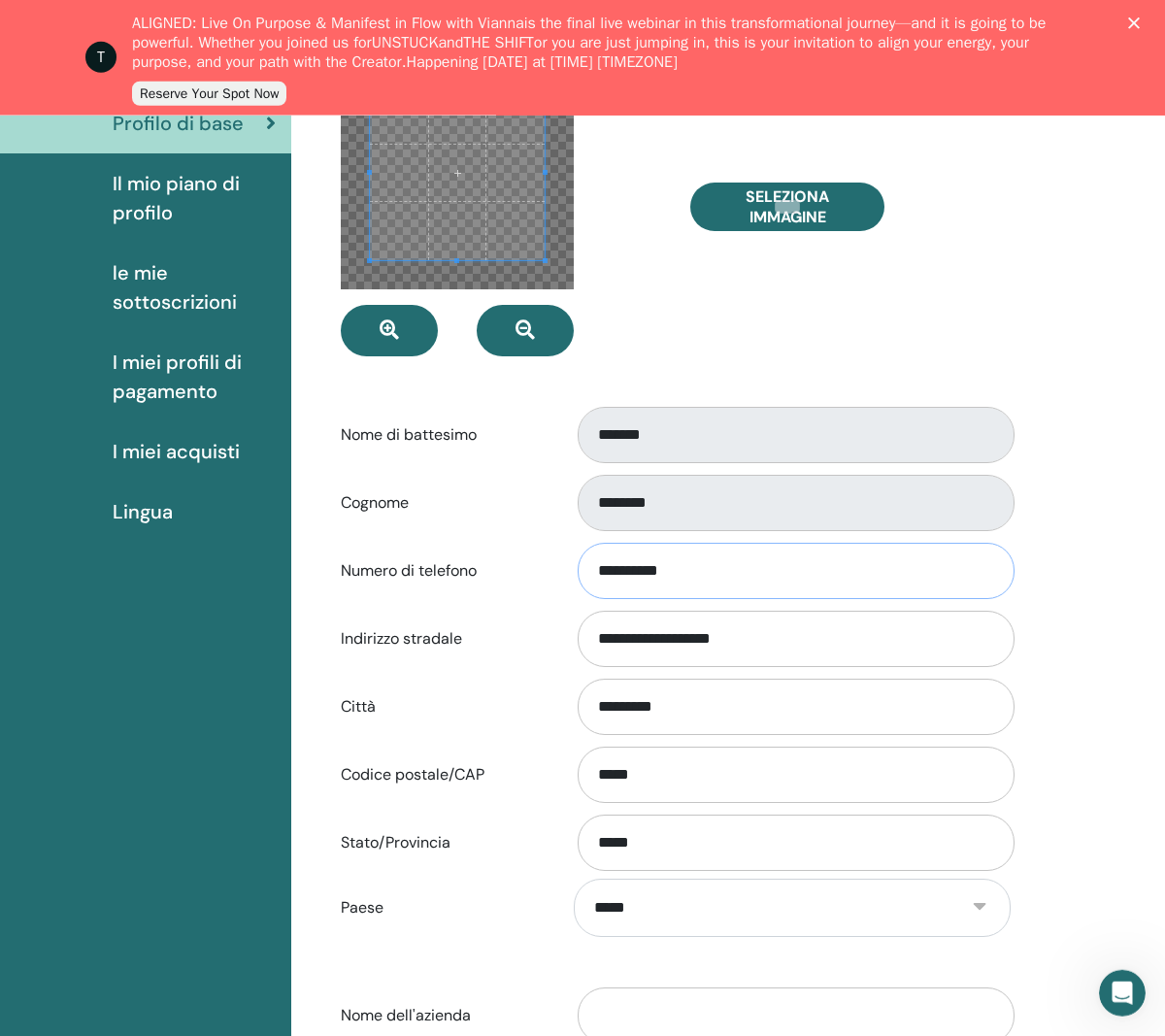 click on "**********" at bounding box center [796, 571] 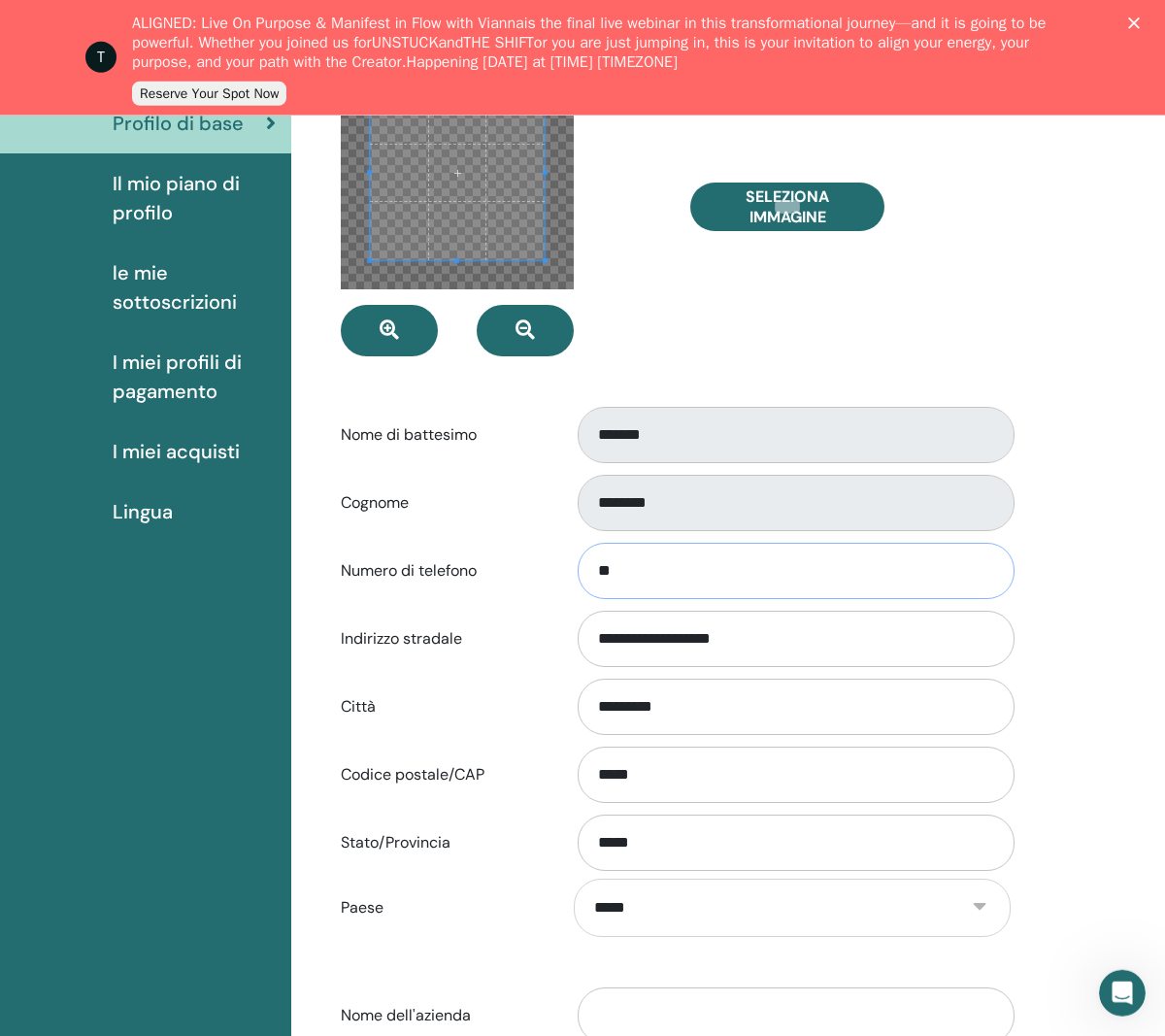 type on "*" 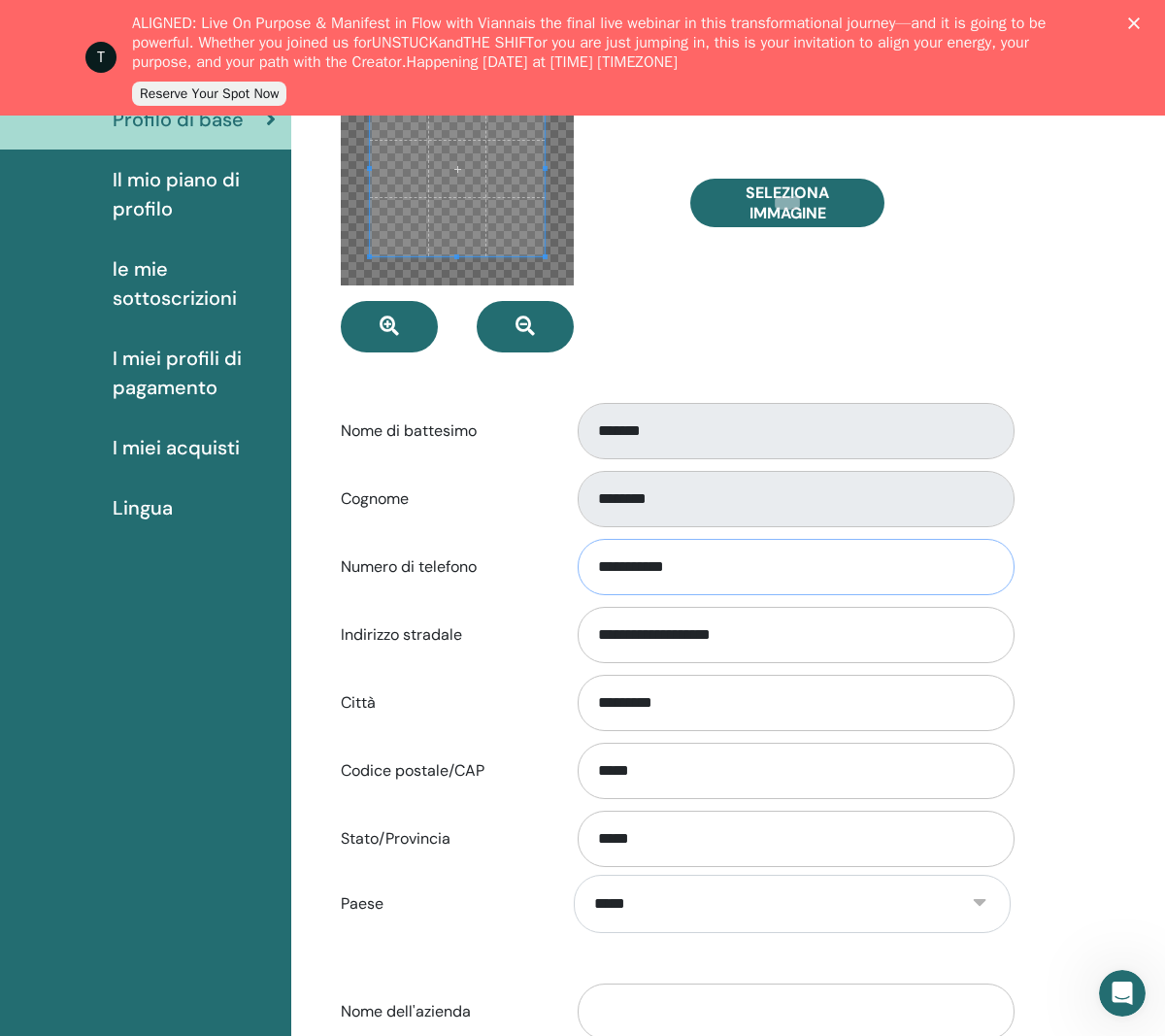 scroll, scrollTop: 300, scrollLeft: 0, axis: vertical 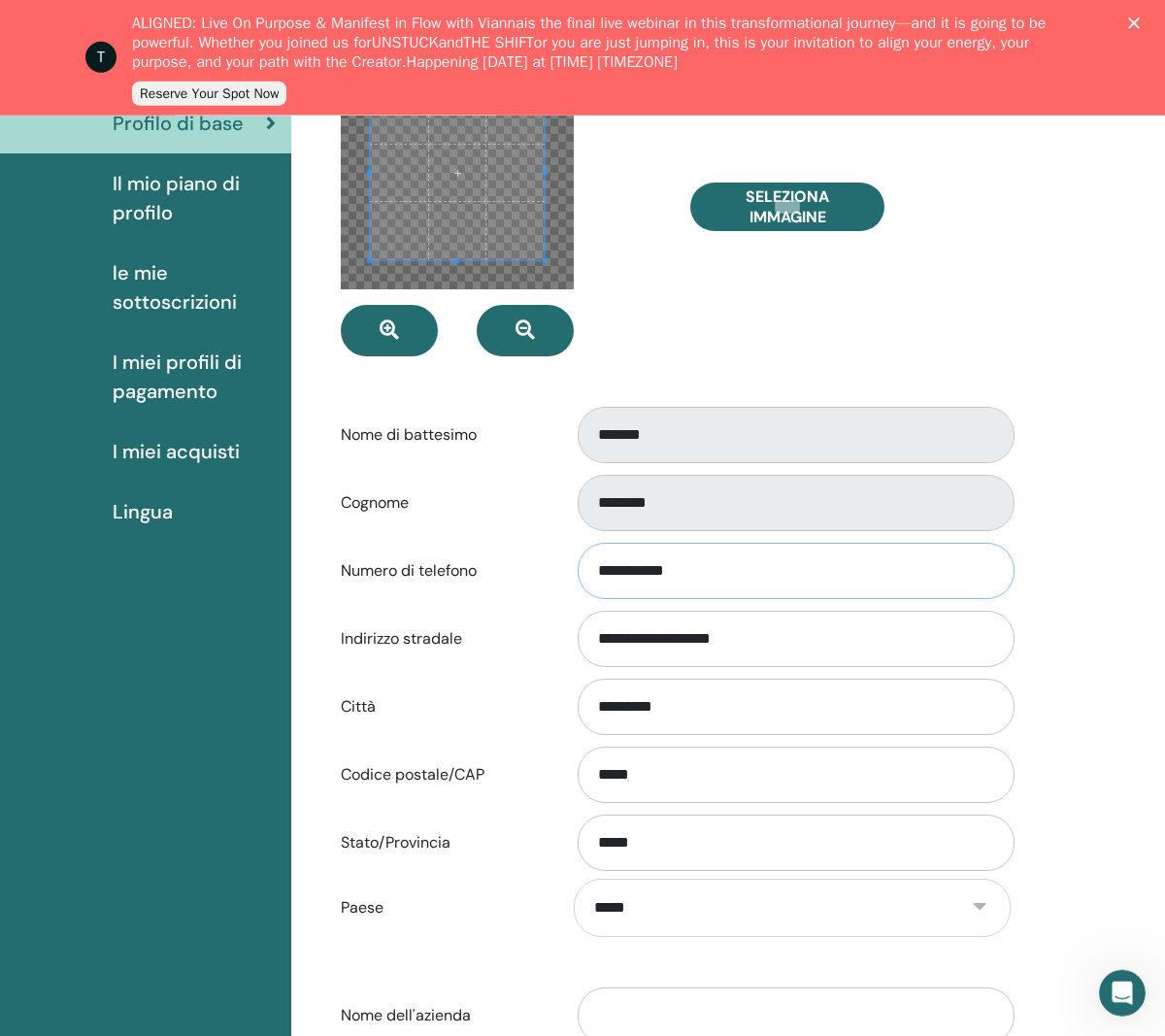 type on "**********" 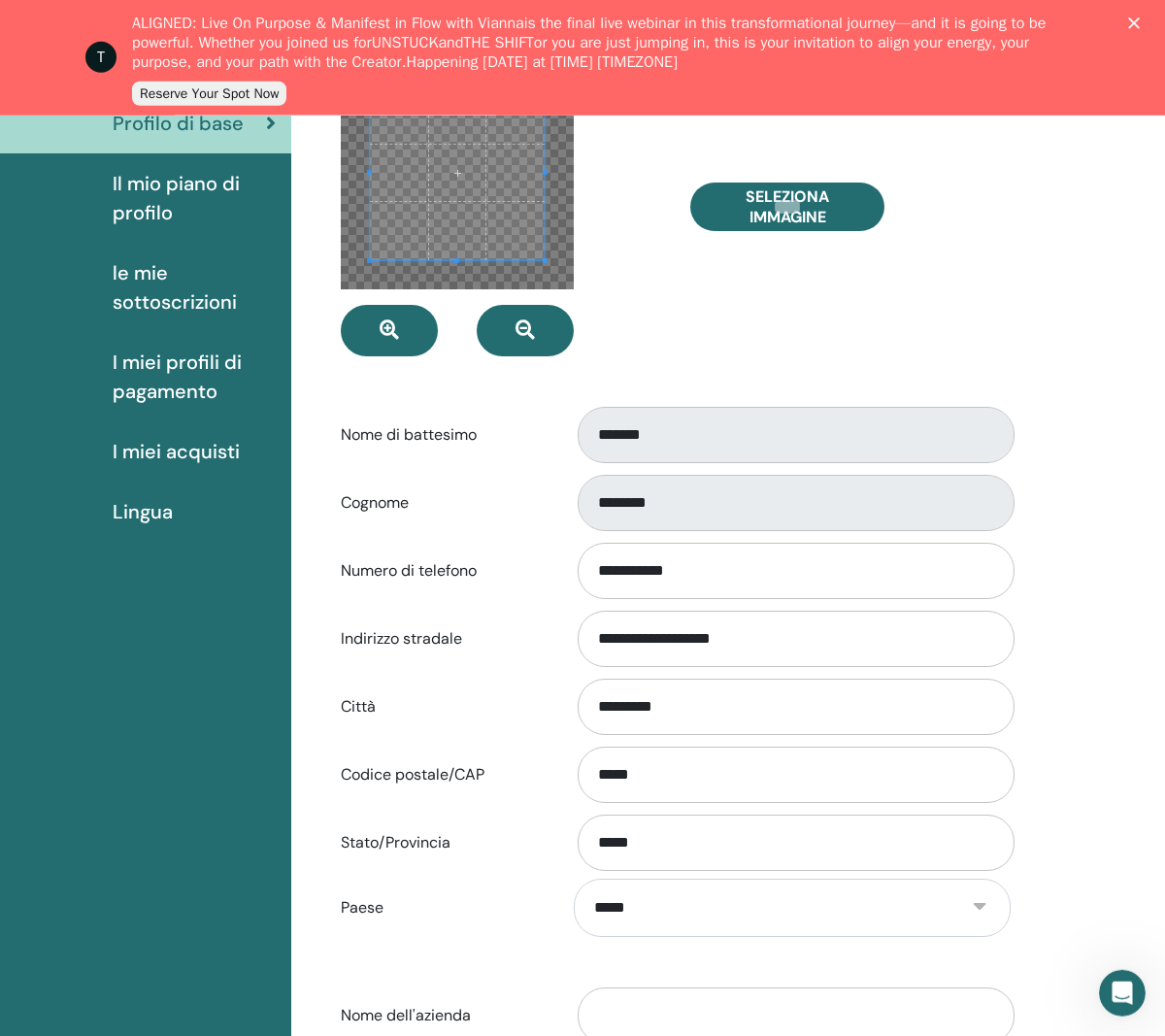 click 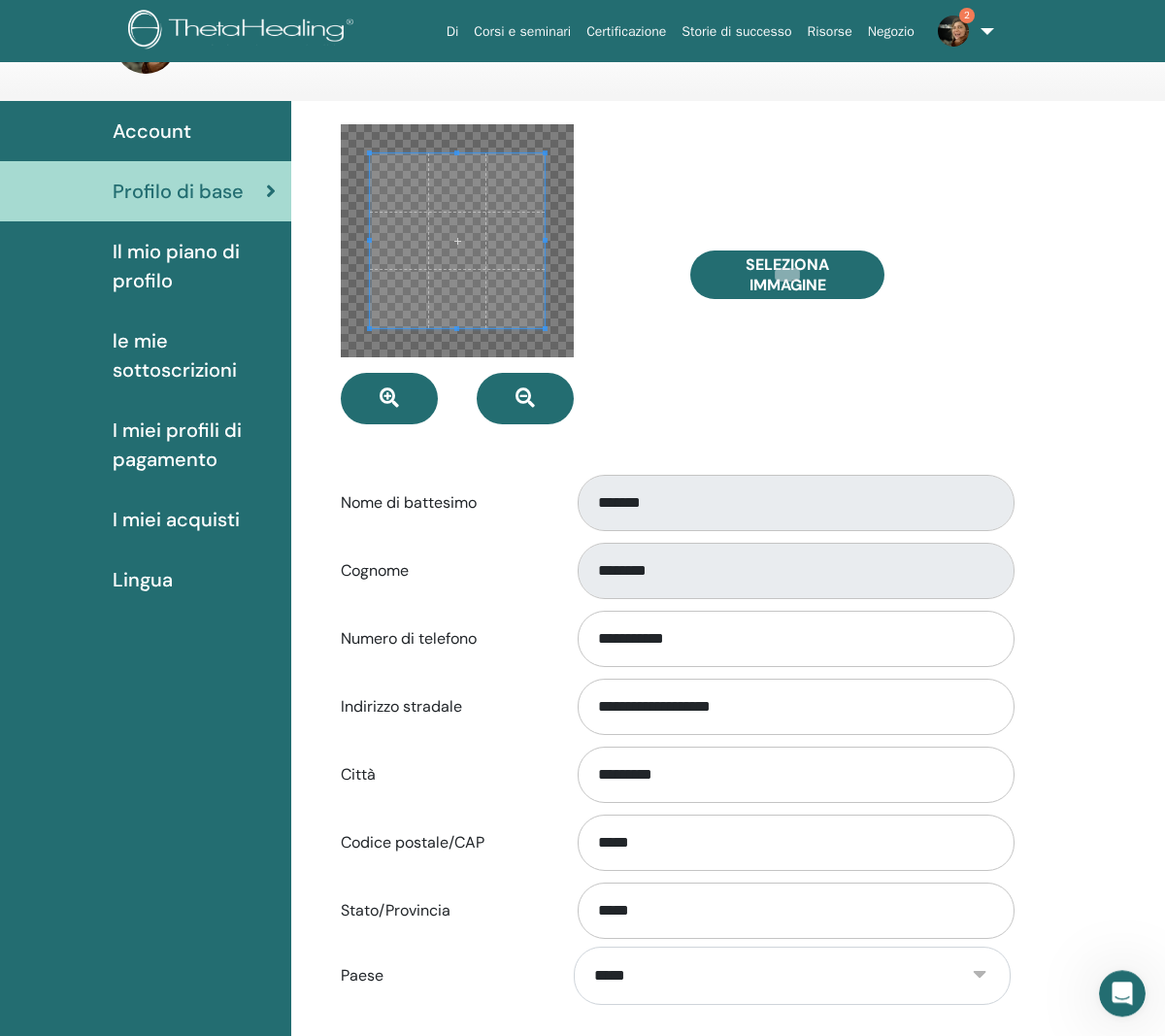scroll, scrollTop: 74, scrollLeft: 0, axis: vertical 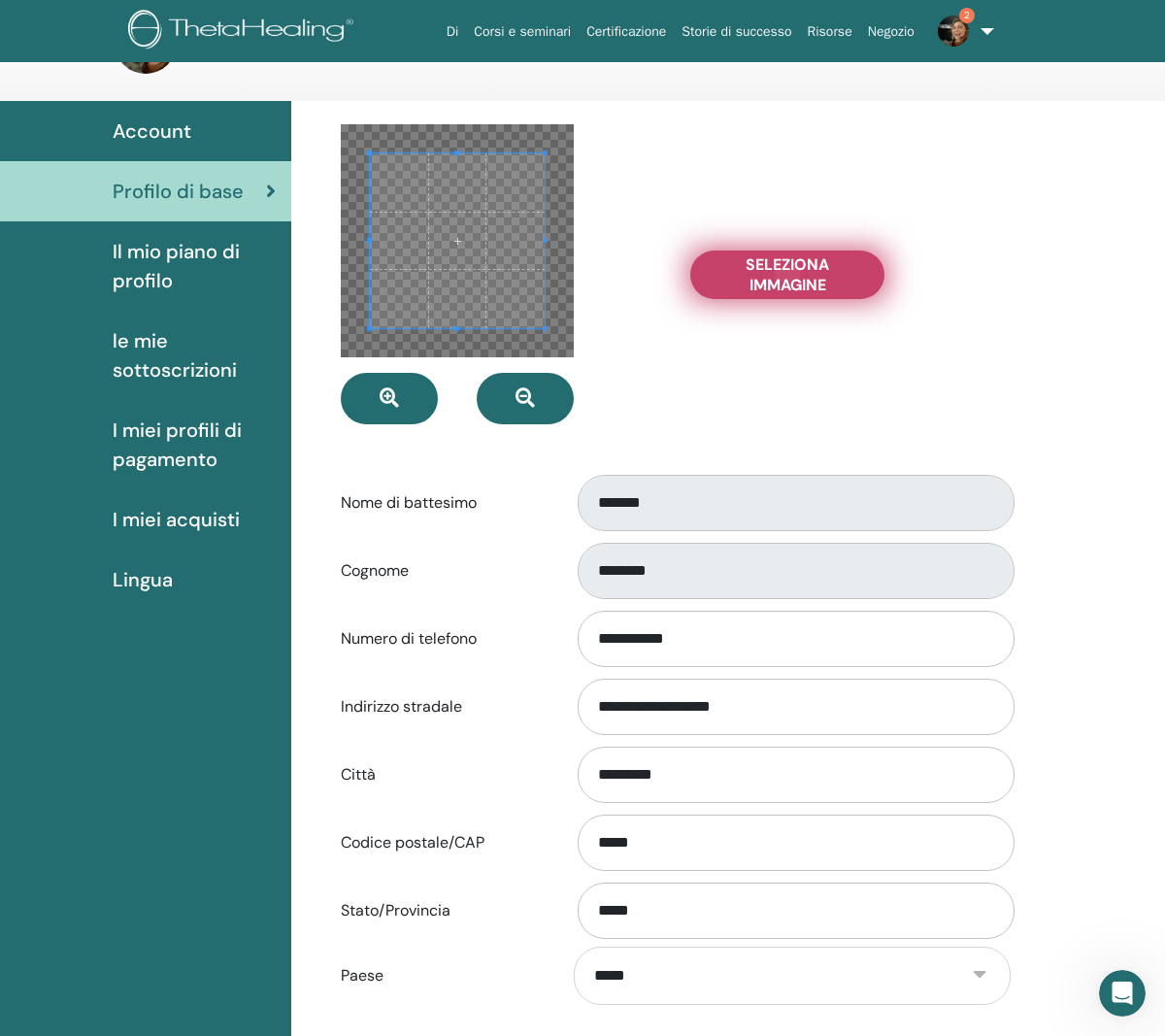 click on "Seleziona Immagine" at bounding box center (787, 275) 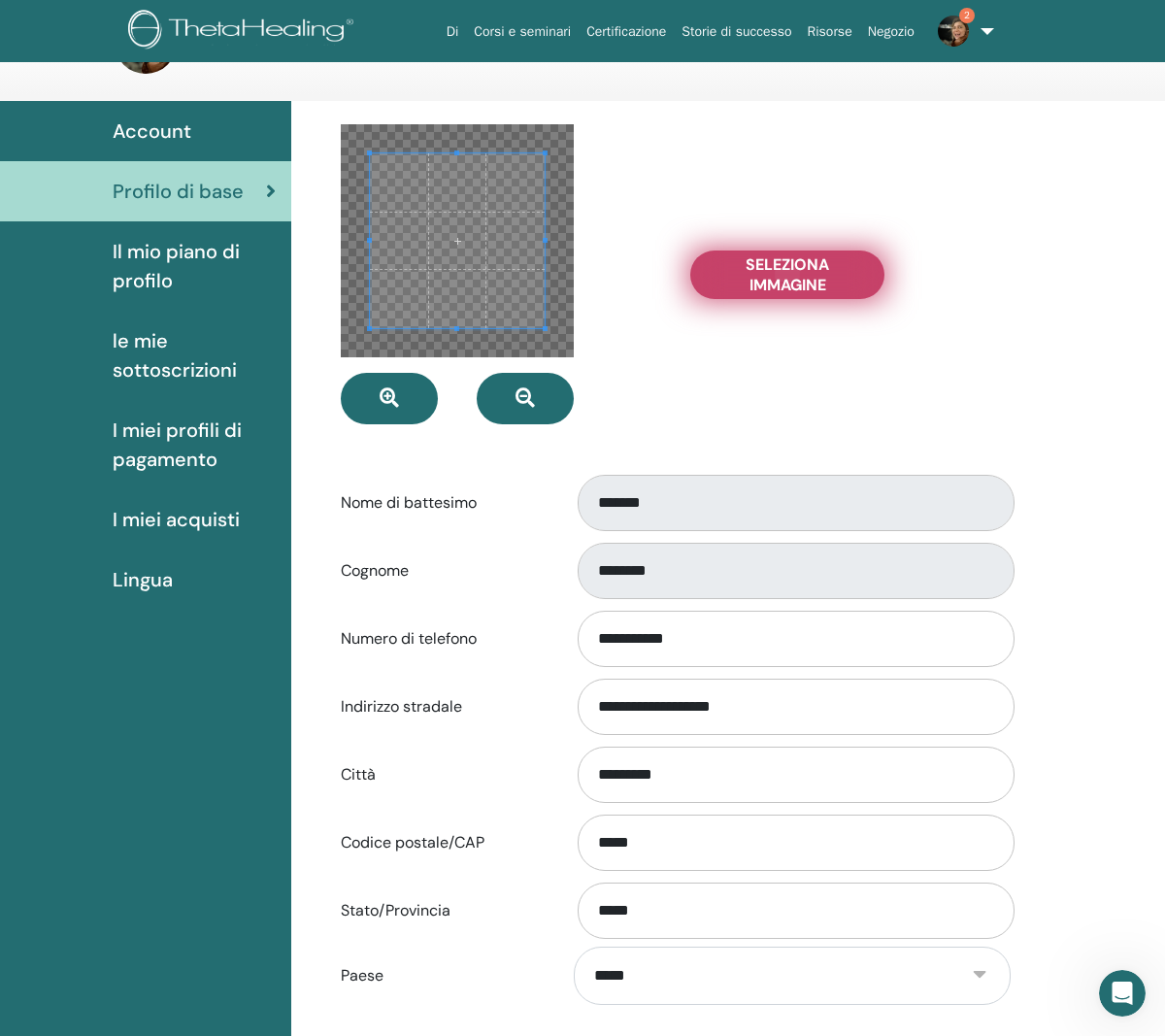 click on "Seleziona Immagine" at bounding box center [787, 275] 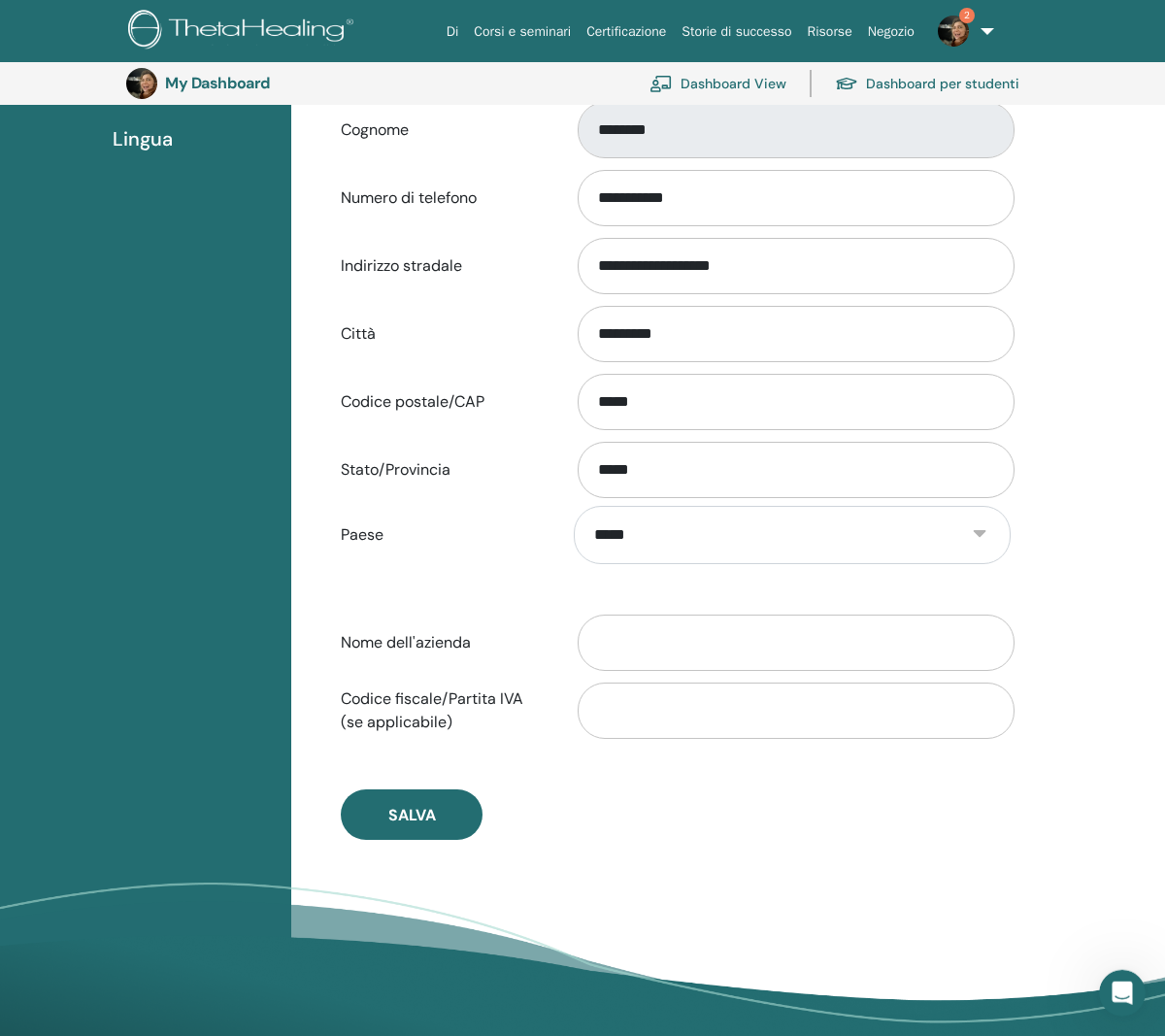 scroll, scrollTop: 558, scrollLeft: 0, axis: vertical 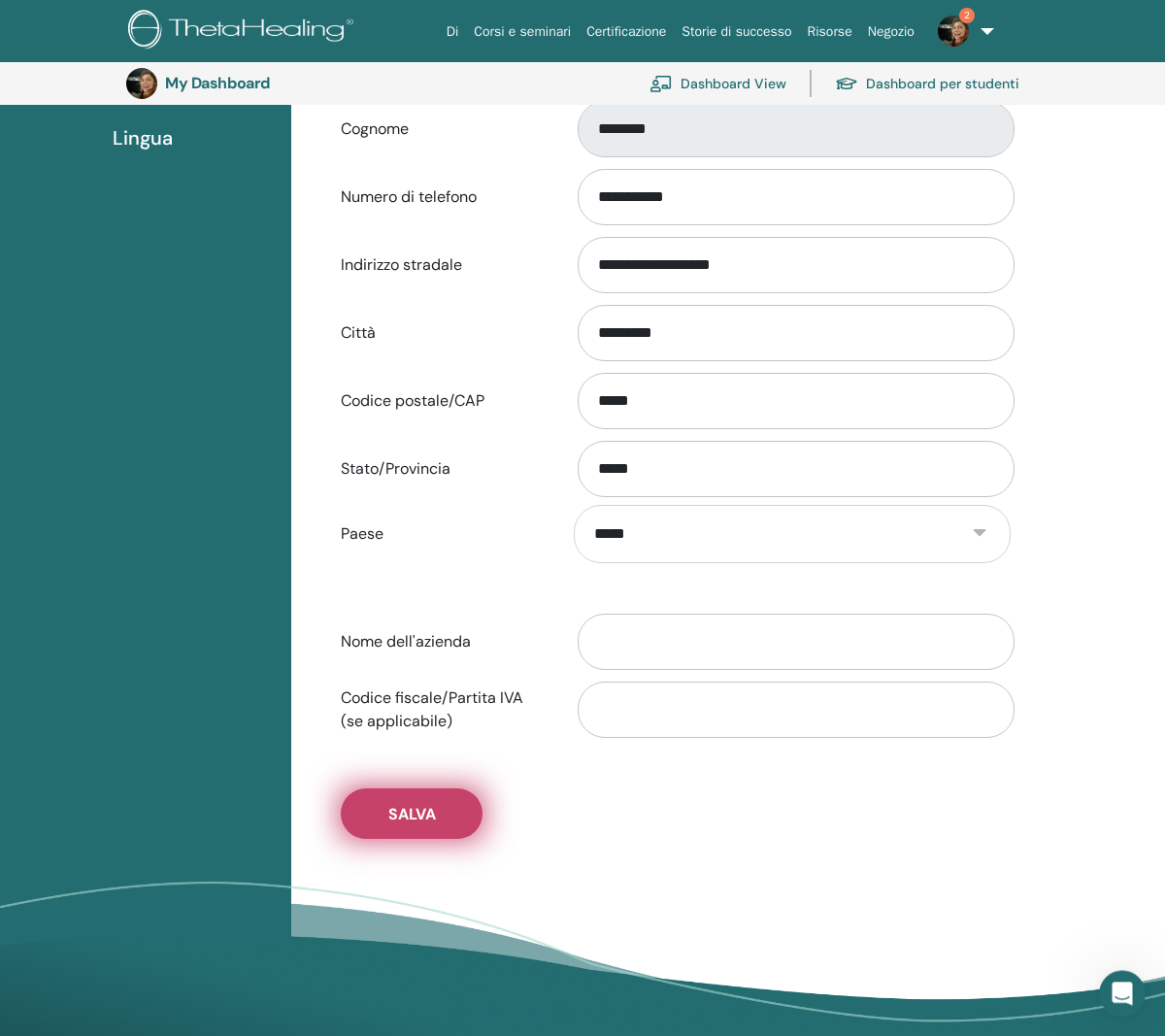 click on "Salva" at bounding box center (412, 814) 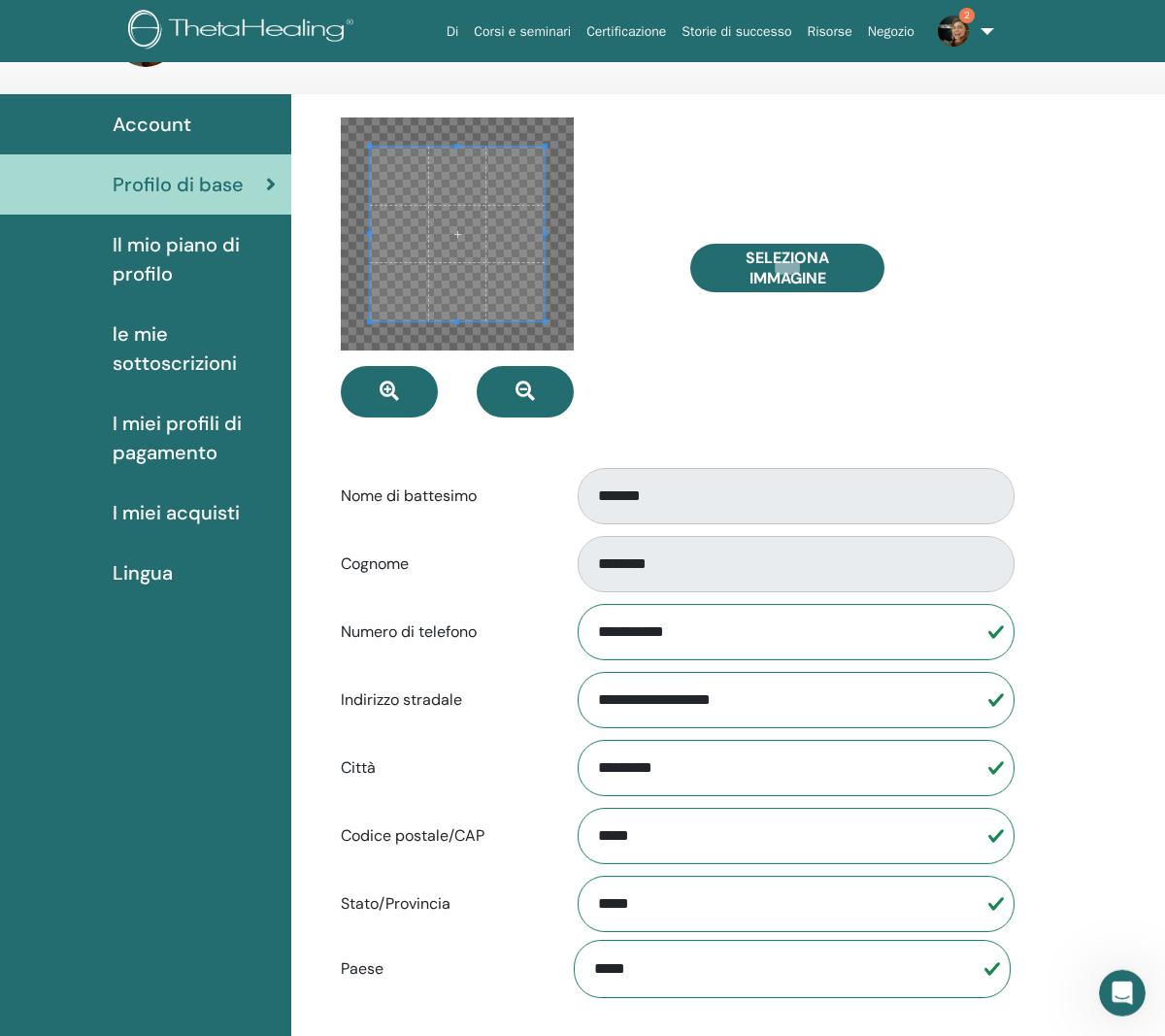 scroll, scrollTop: 0, scrollLeft: 0, axis: both 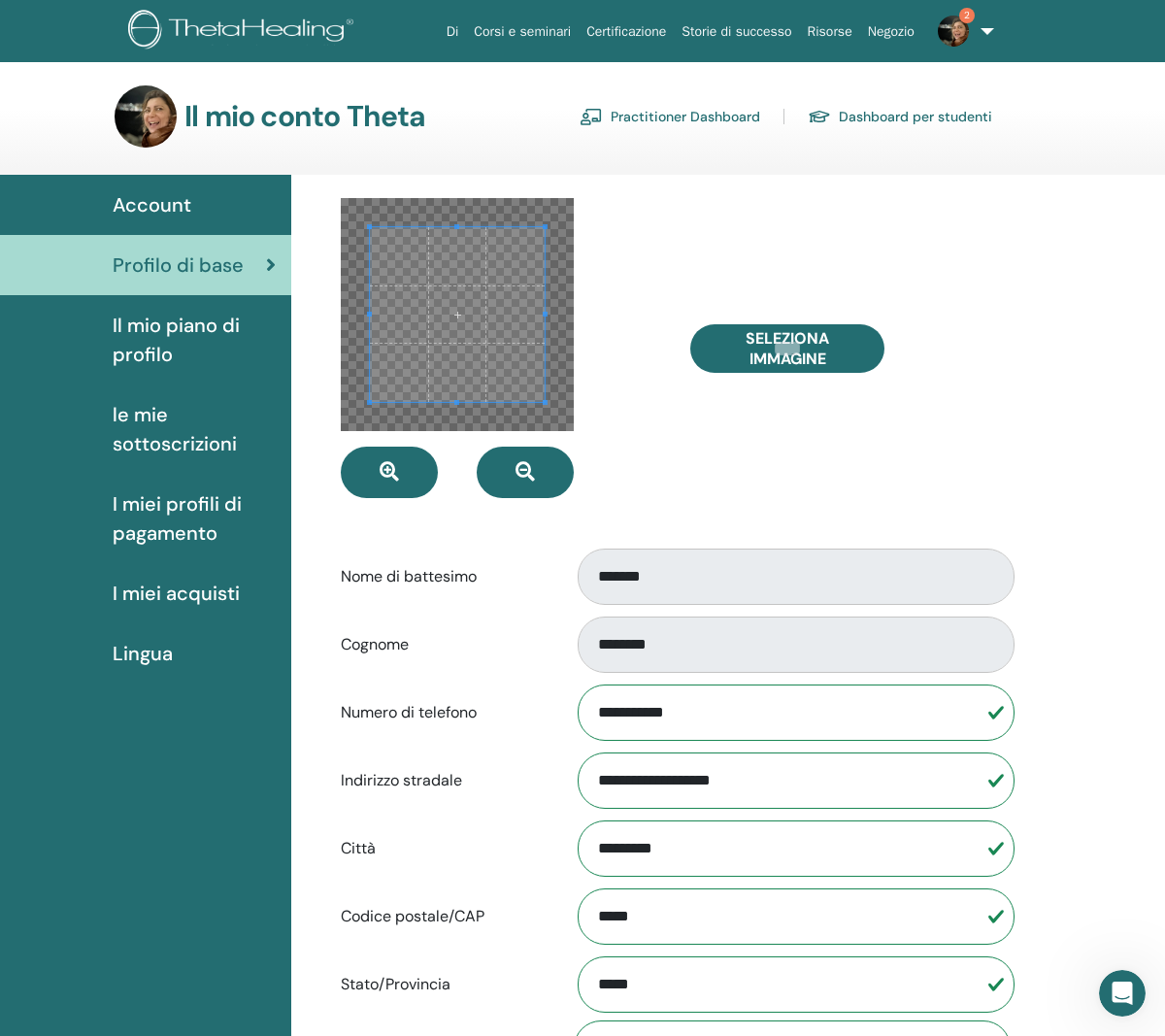 click on "Il mio piano di profilo" at bounding box center (194, 340) 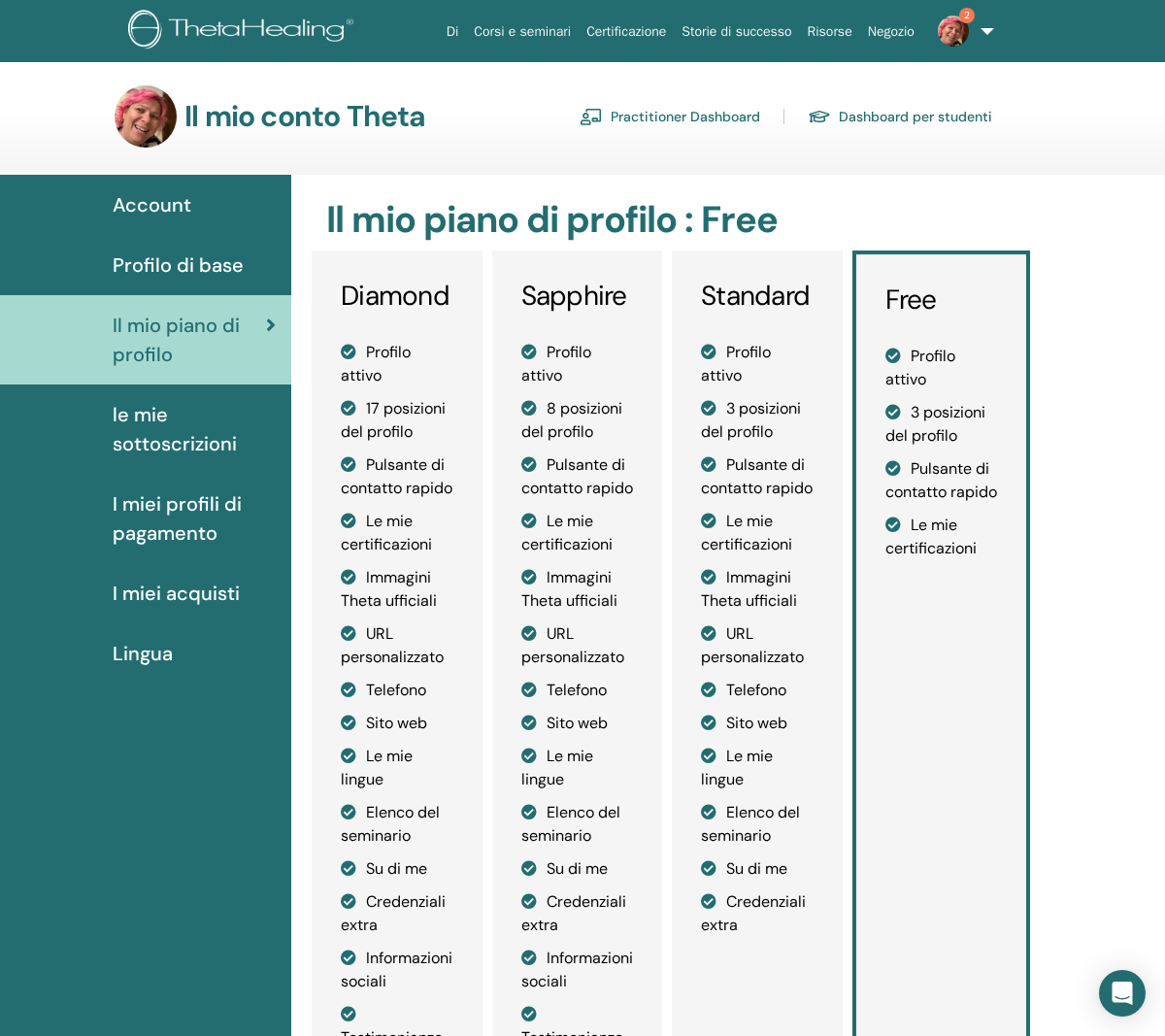 scroll, scrollTop: 0, scrollLeft: 0, axis: both 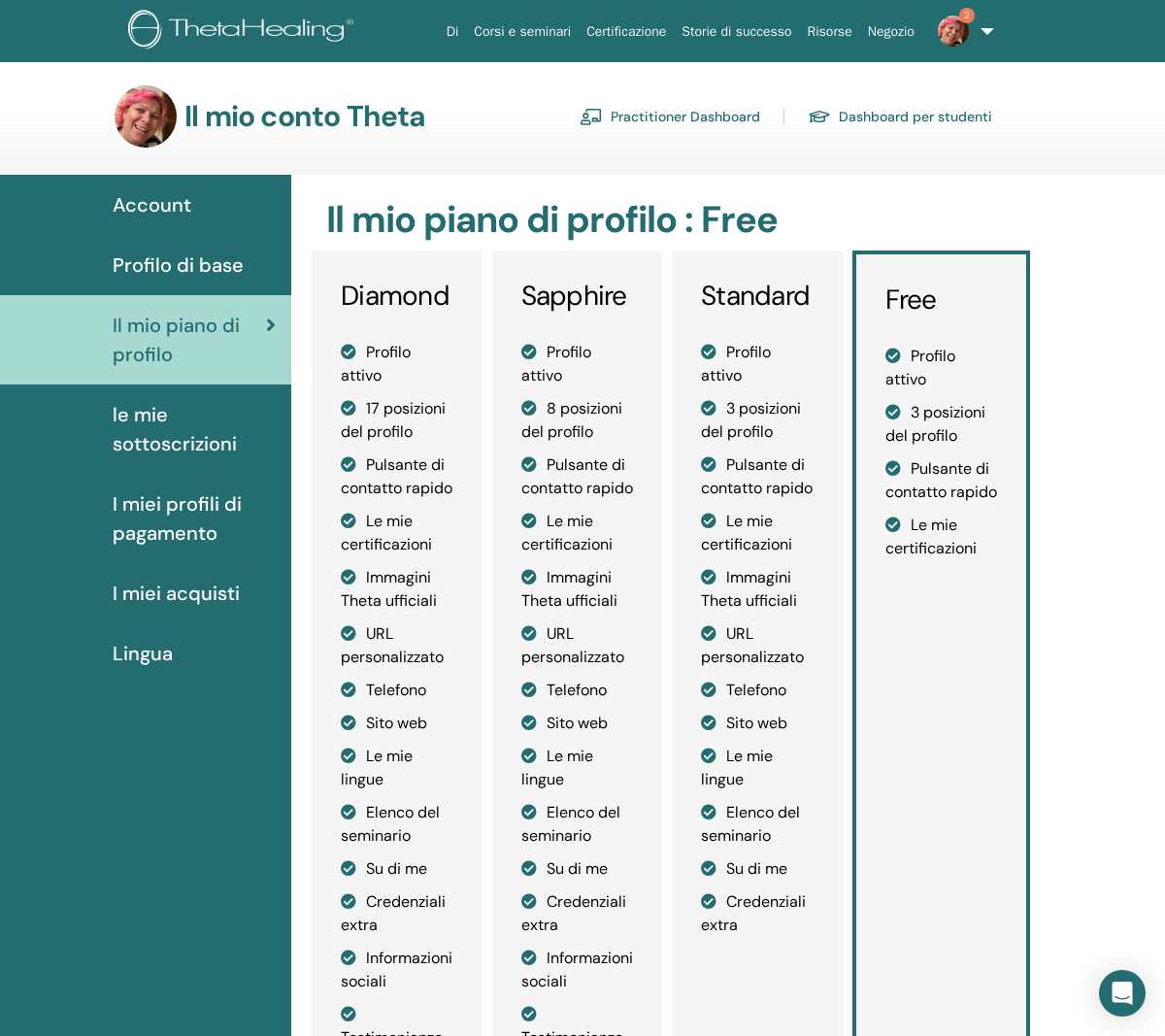 click on "Account" at bounding box center (151, 205) 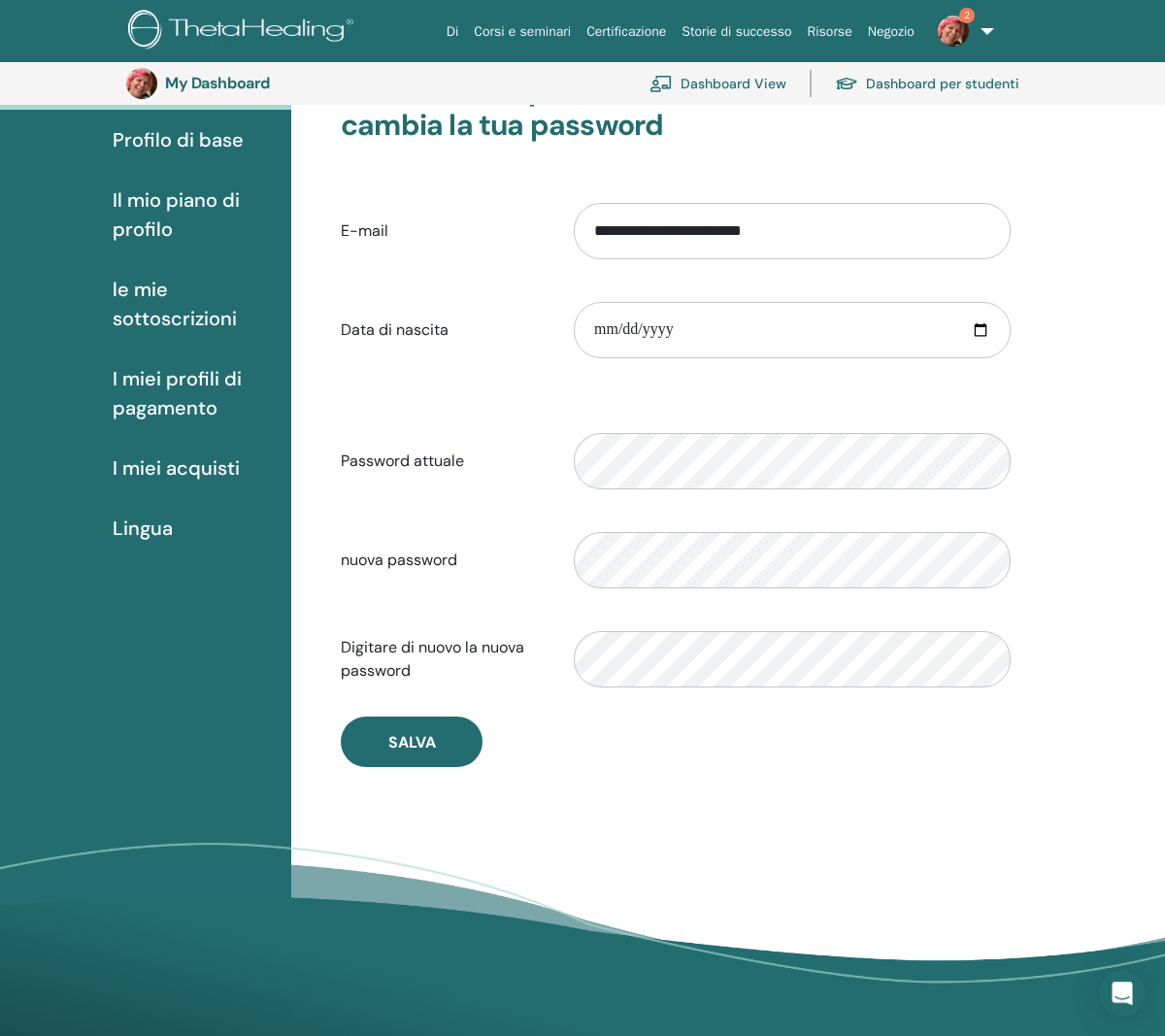 scroll, scrollTop: 168, scrollLeft: 0, axis: vertical 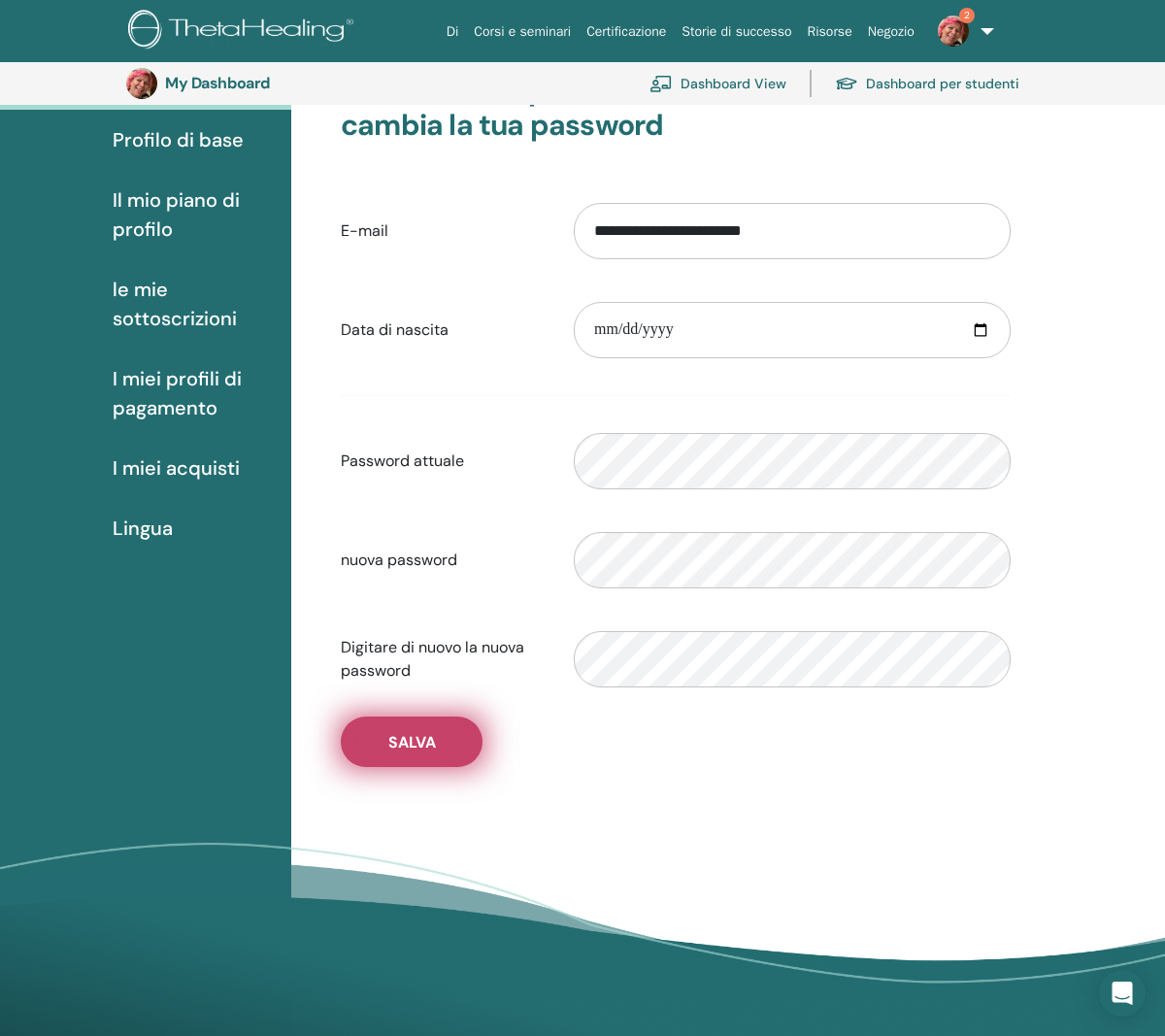 click on "Salva" at bounding box center (412, 742) 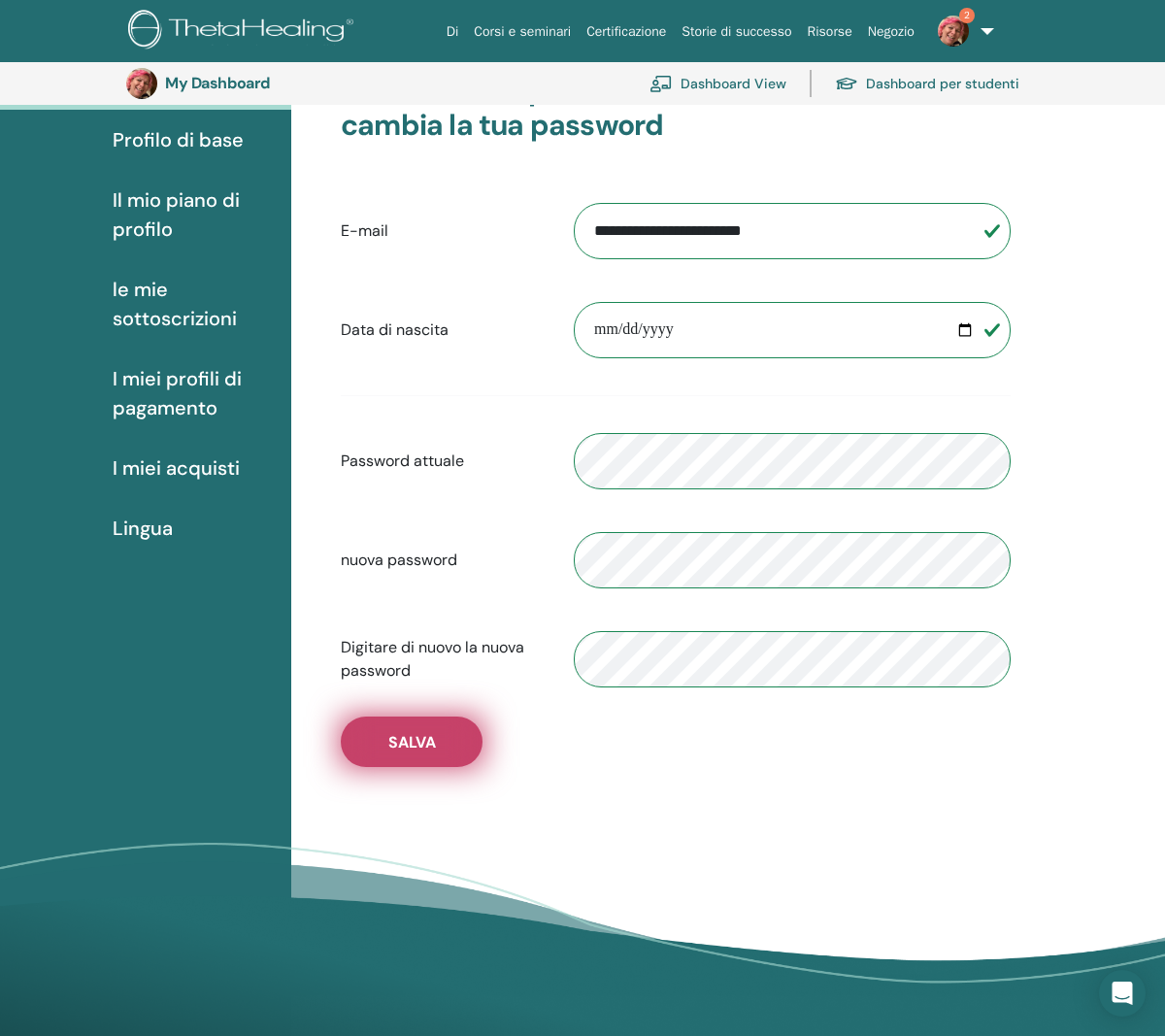 click on "Salva" at bounding box center [412, 742] 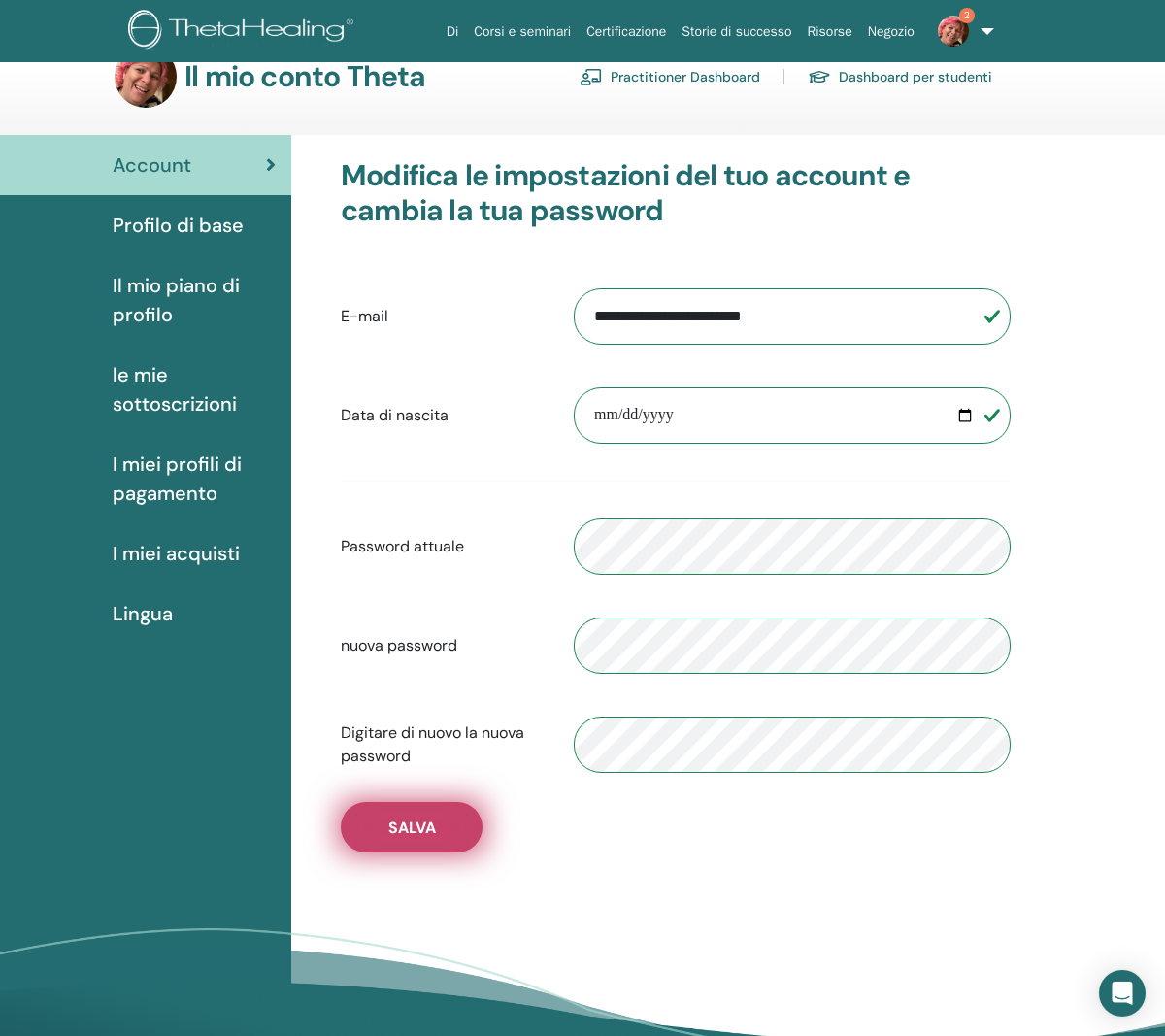 scroll, scrollTop: 0, scrollLeft: 0, axis: both 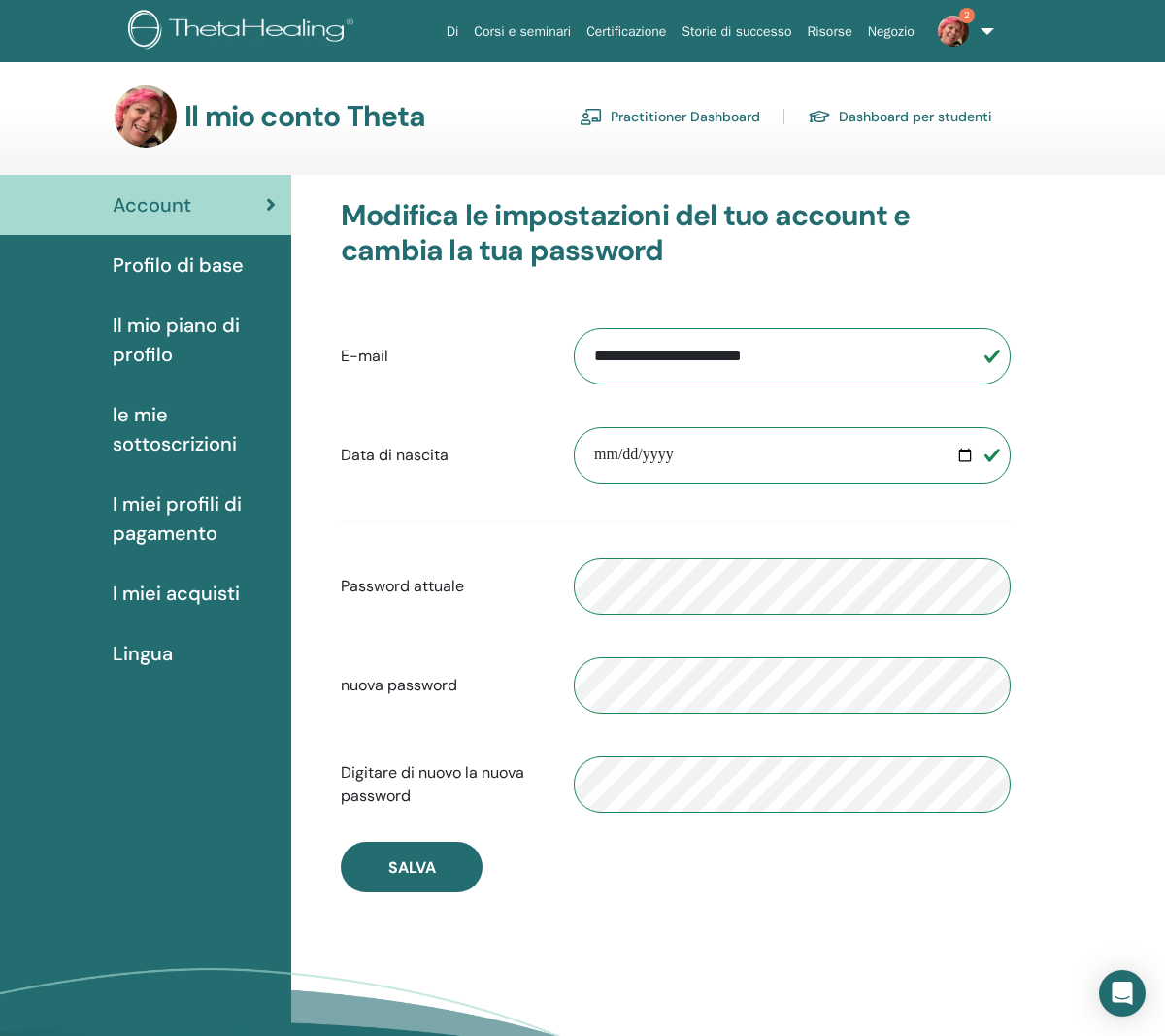 click on "2" at bounding box center [962, 31] 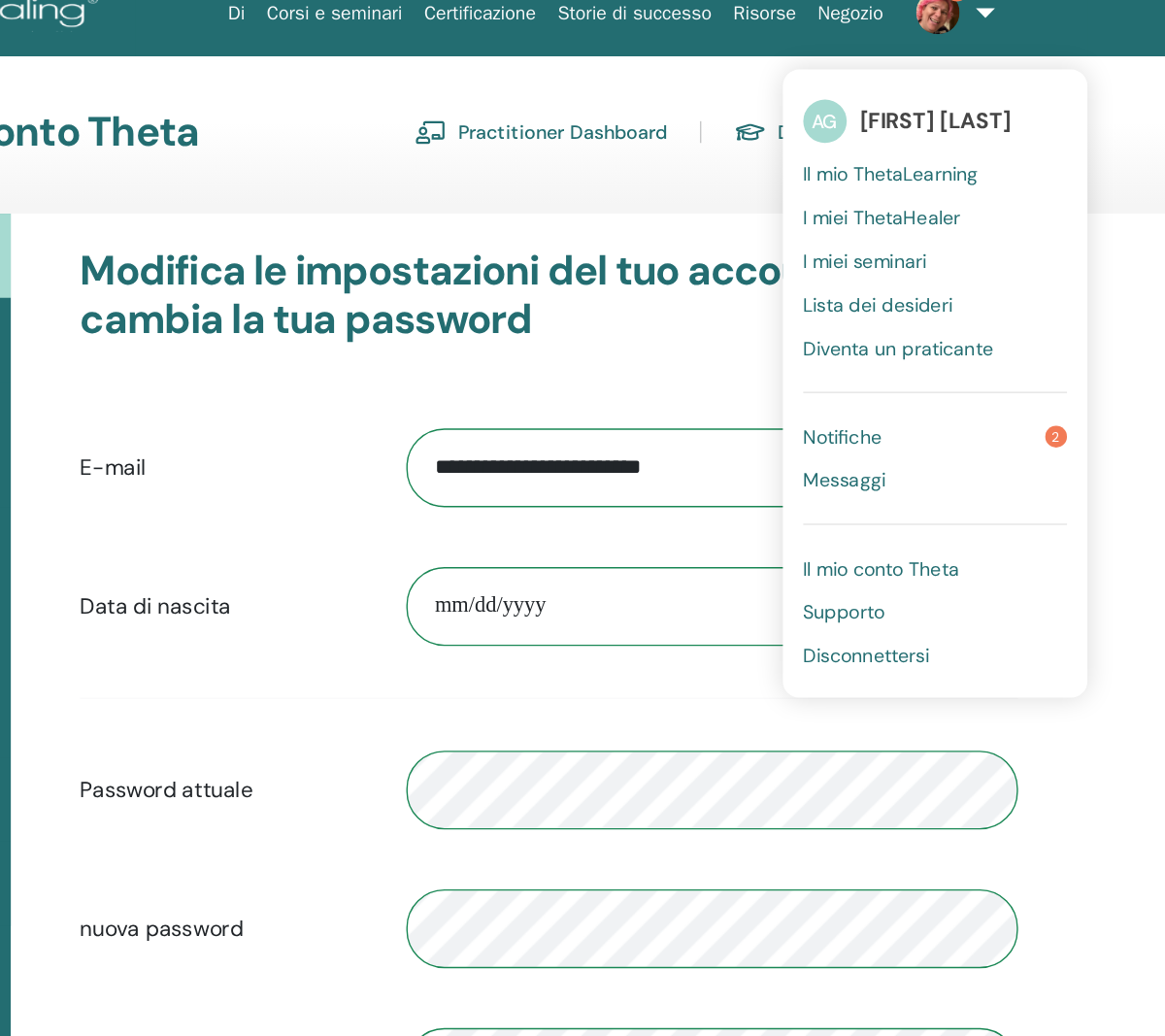 click on "Il mio ThetaLearning" at bounding box center (919, 147) 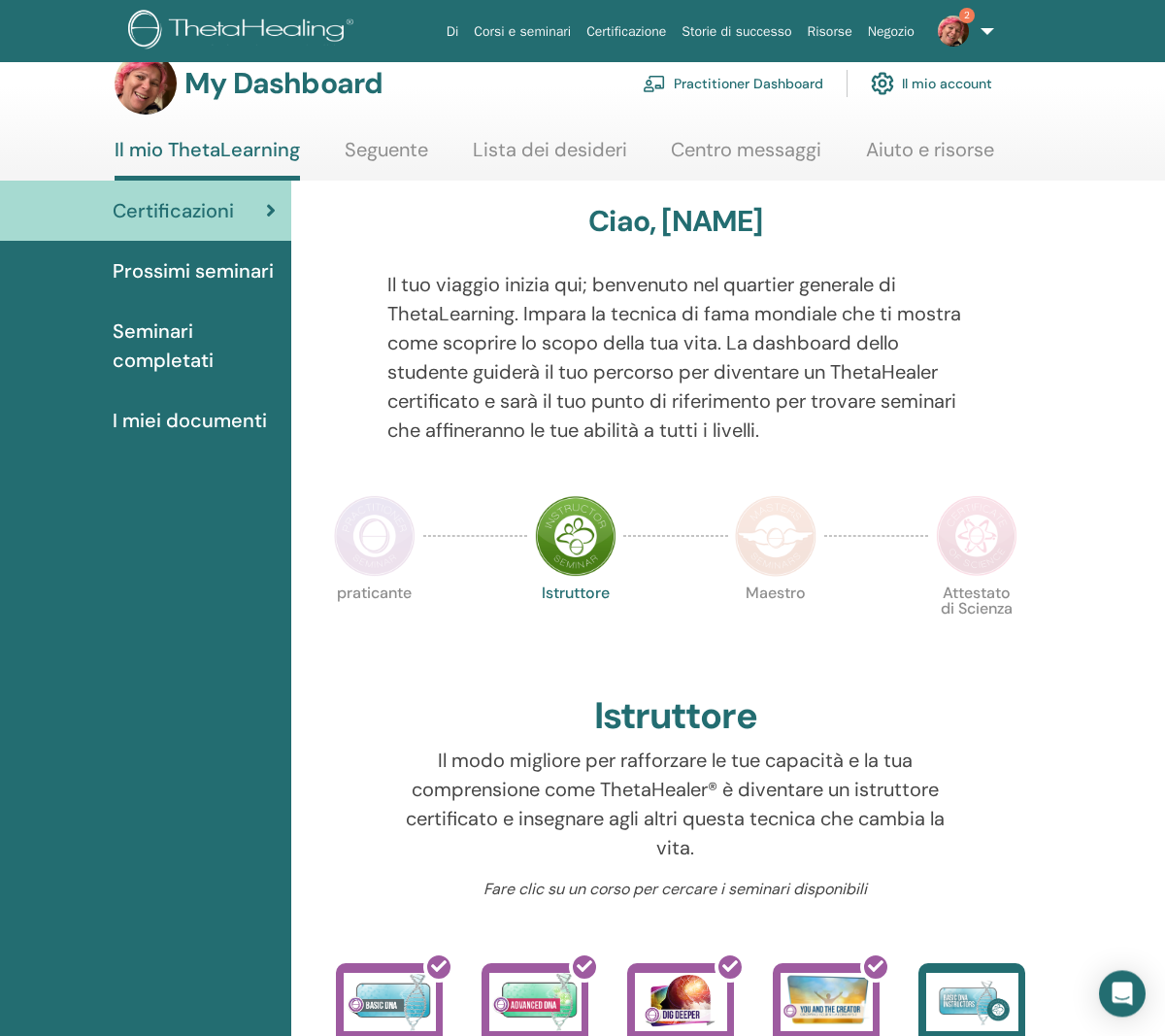 scroll, scrollTop: 0, scrollLeft: 0, axis: both 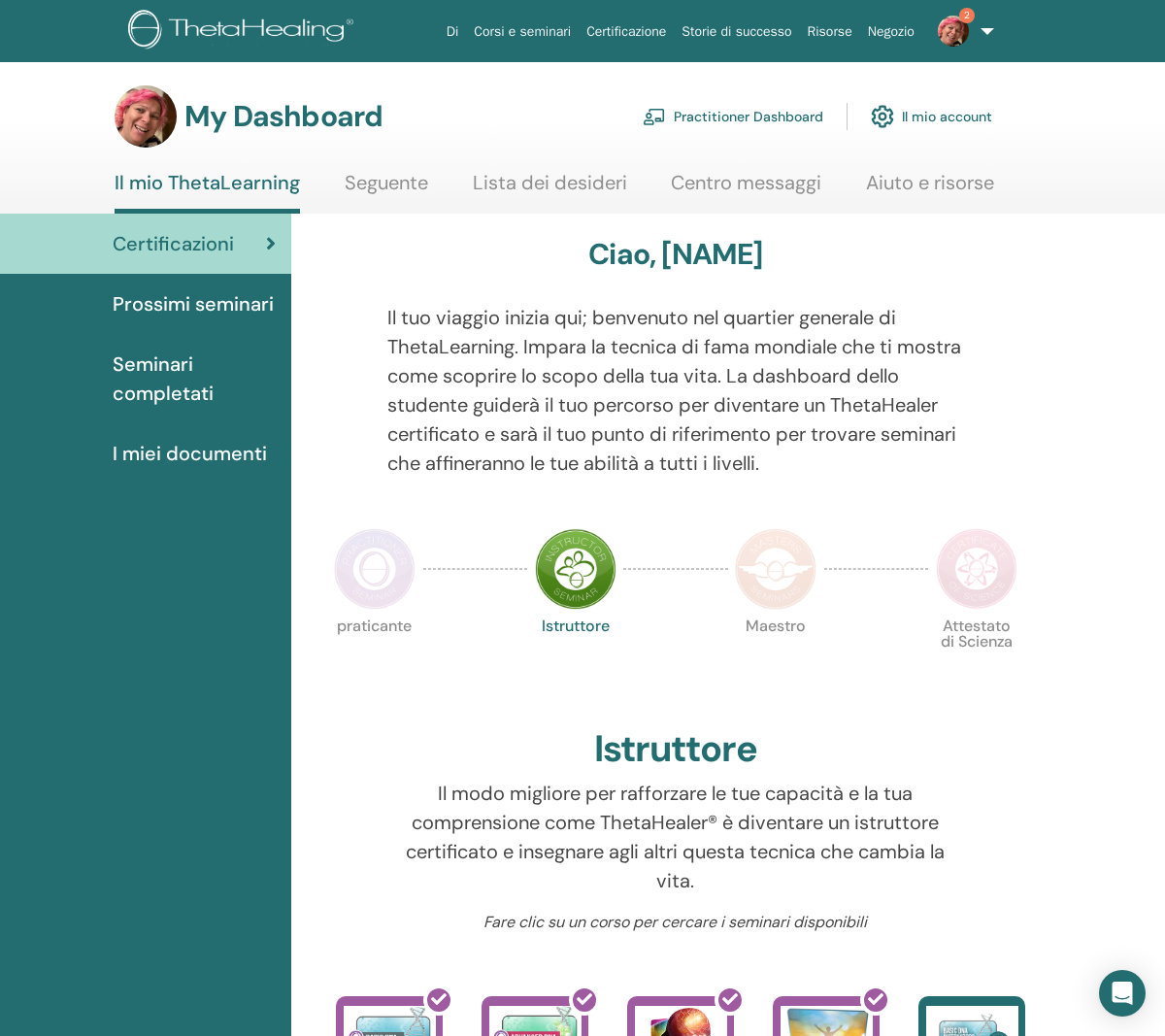 click on "I miei documenti" at bounding box center (189, 453) 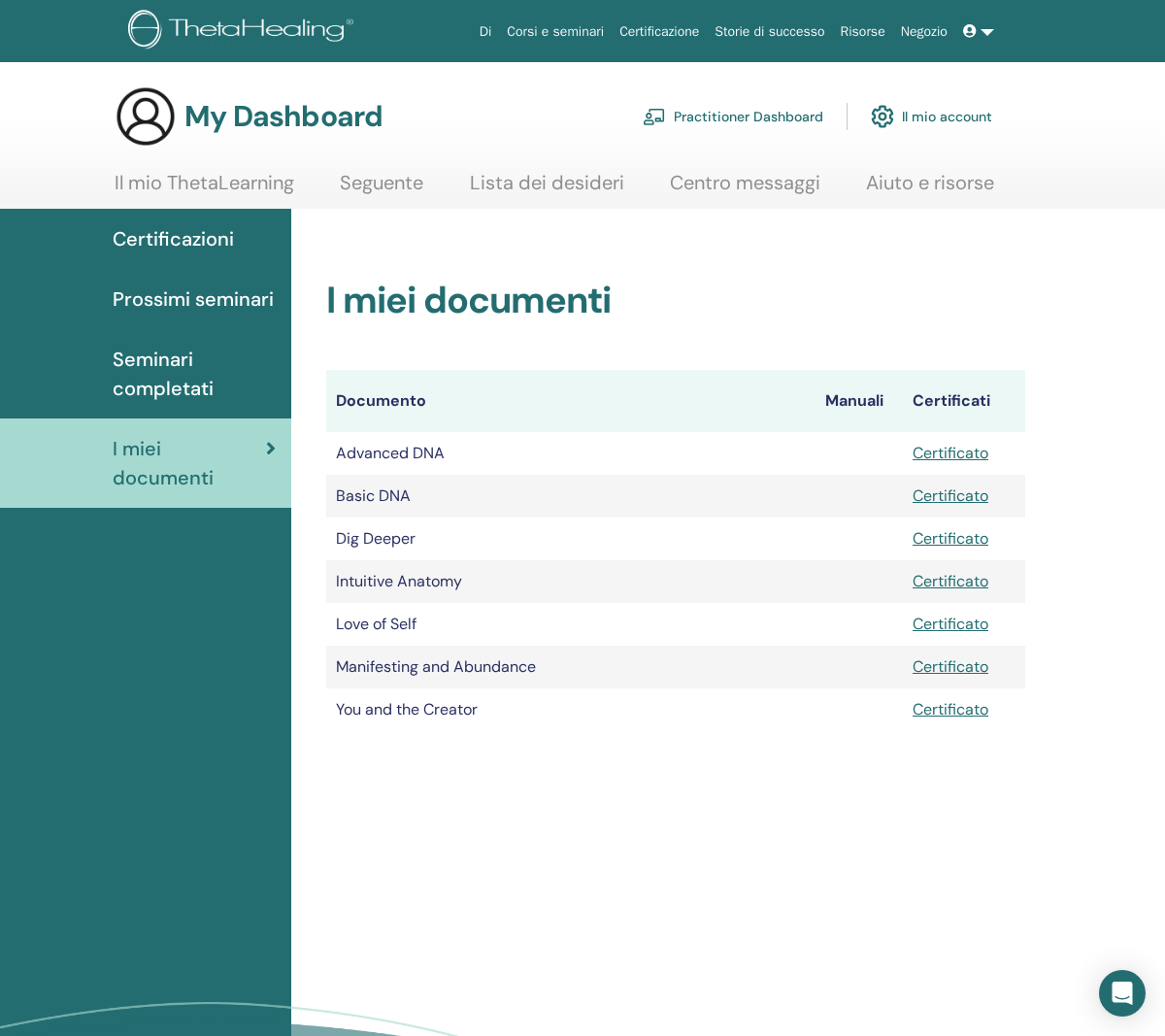 scroll, scrollTop: 0, scrollLeft: 0, axis: both 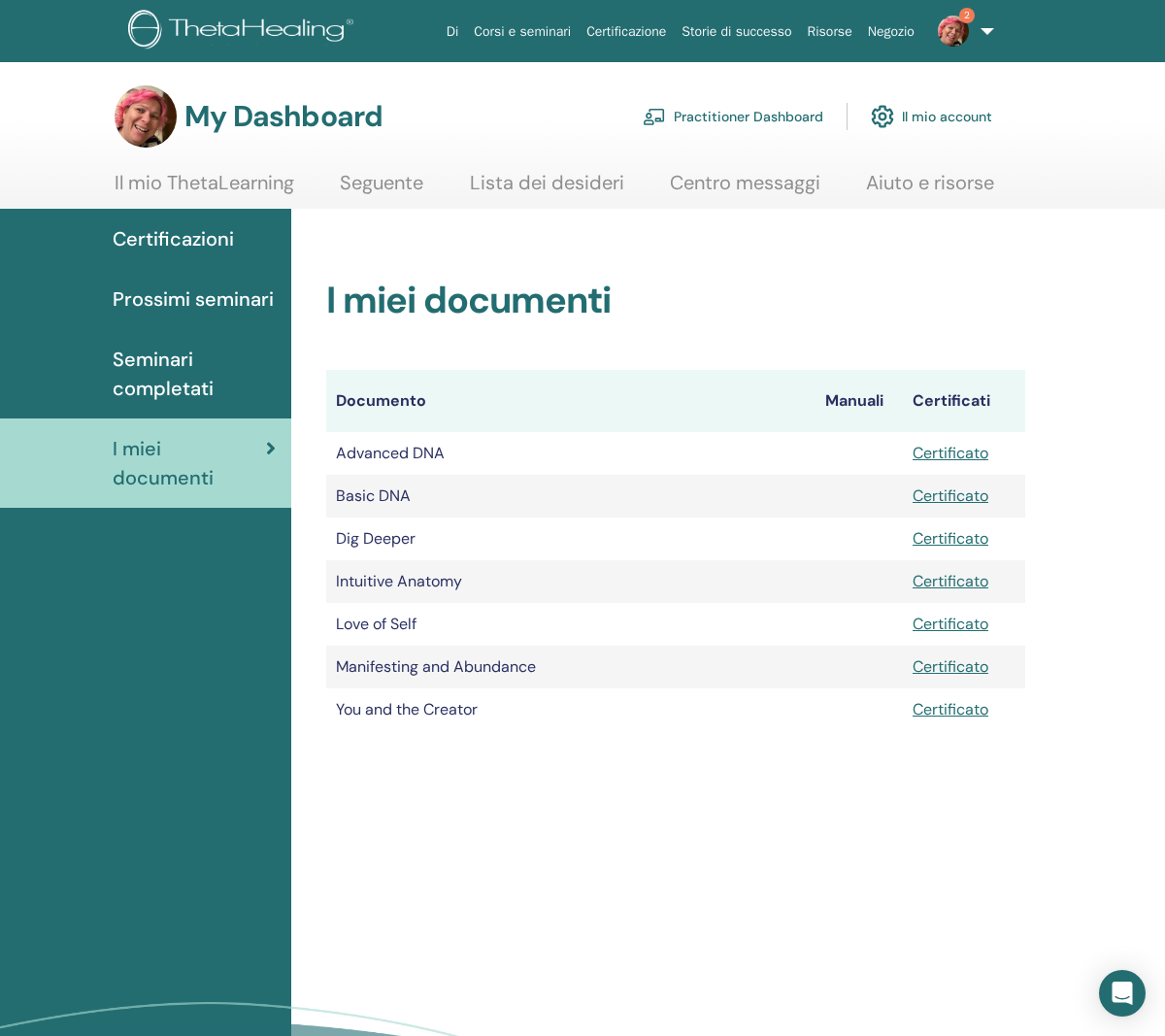 click on "Seminari completati" at bounding box center (194, 374) 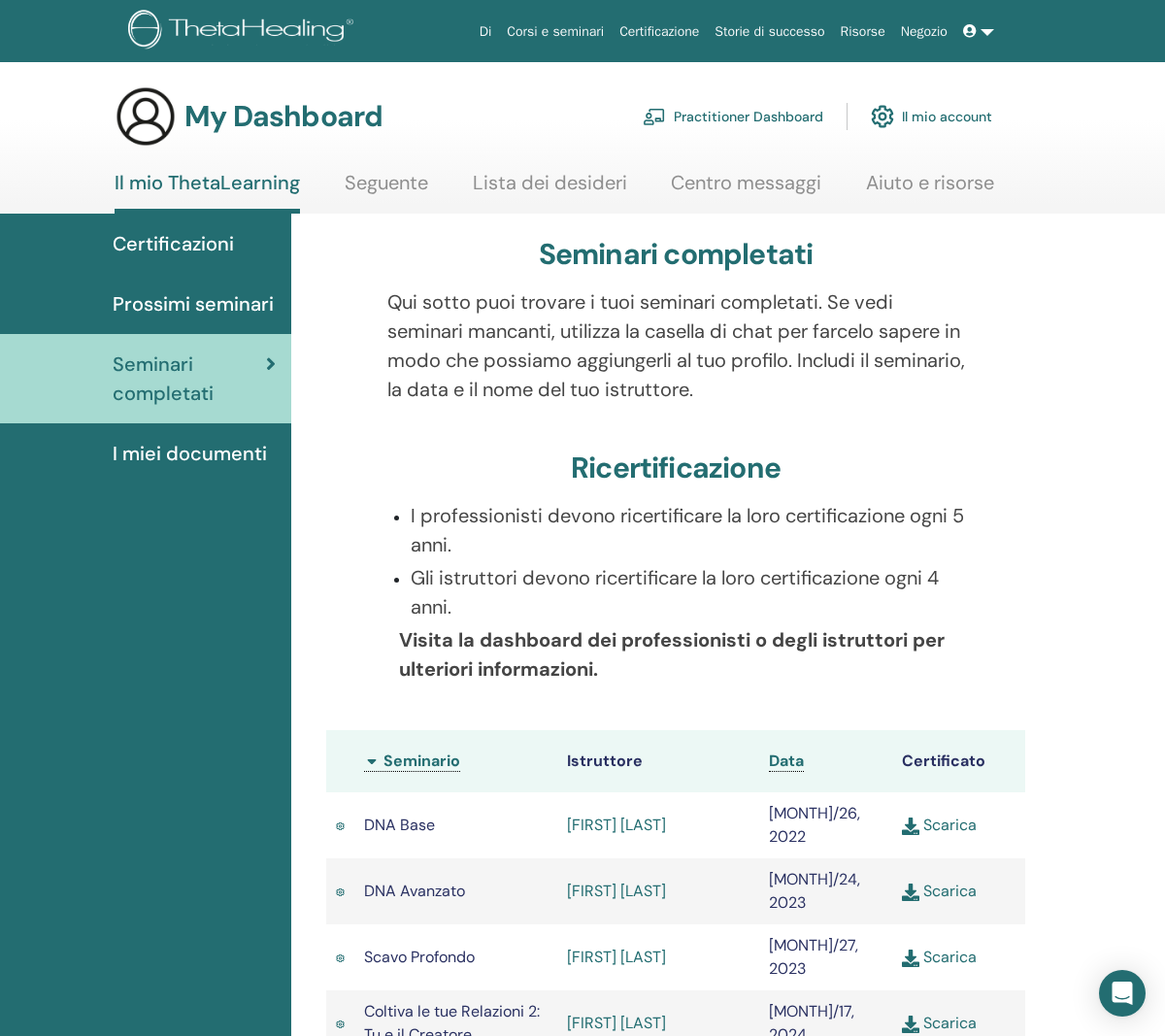 scroll, scrollTop: 0, scrollLeft: 0, axis: both 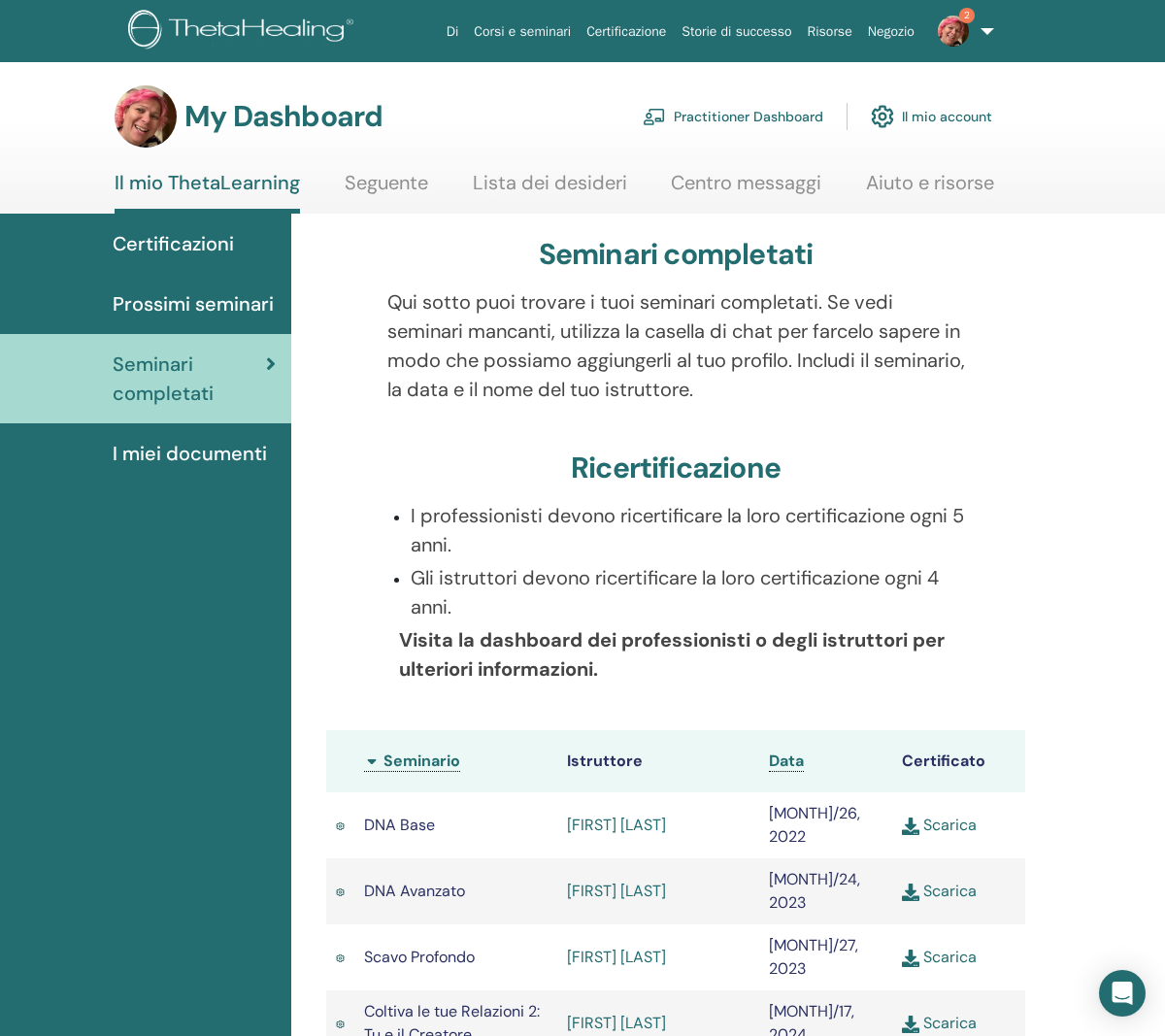 click on "Prossimi seminari" at bounding box center (193, 304) 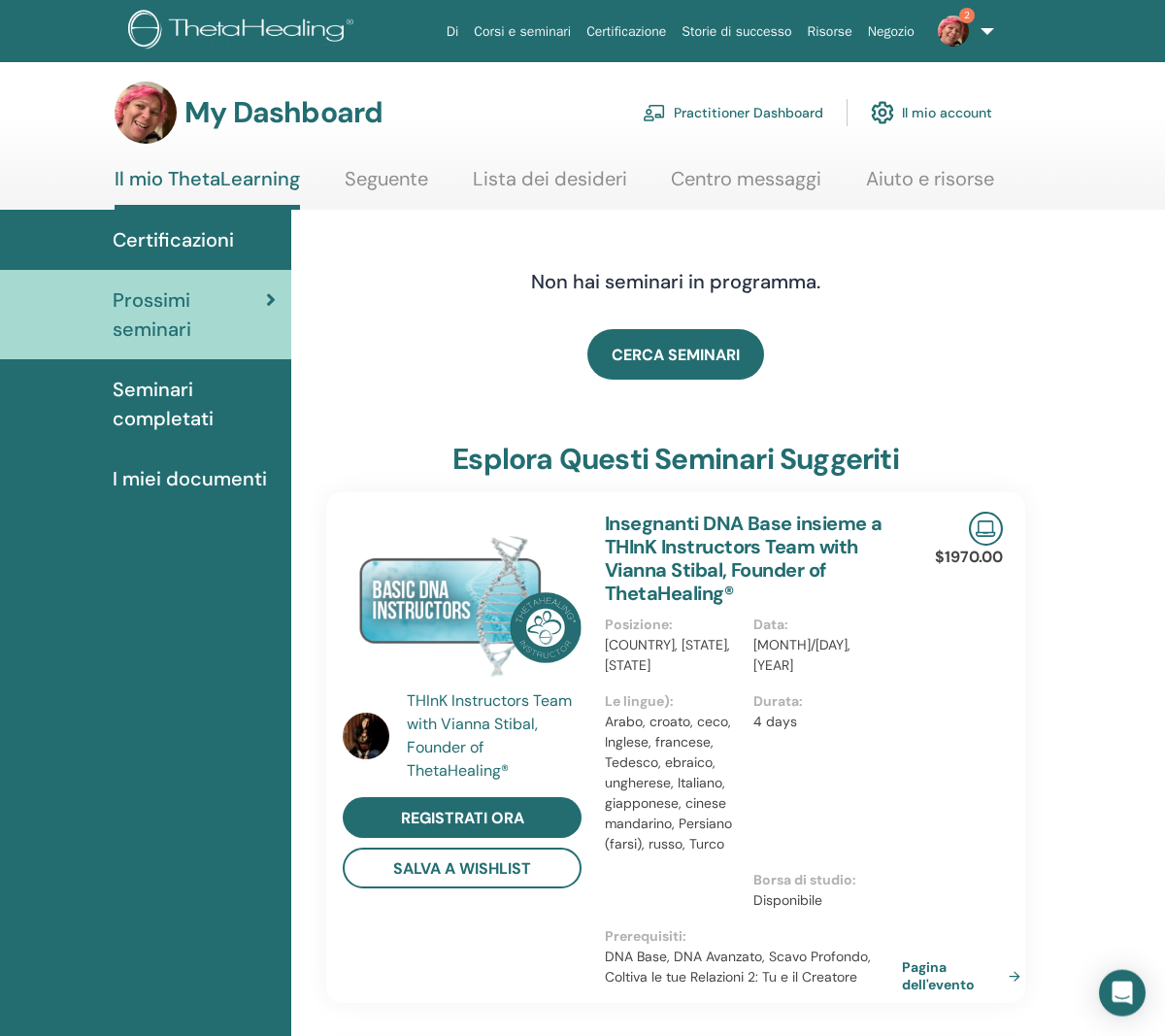 scroll, scrollTop: 0, scrollLeft: 0, axis: both 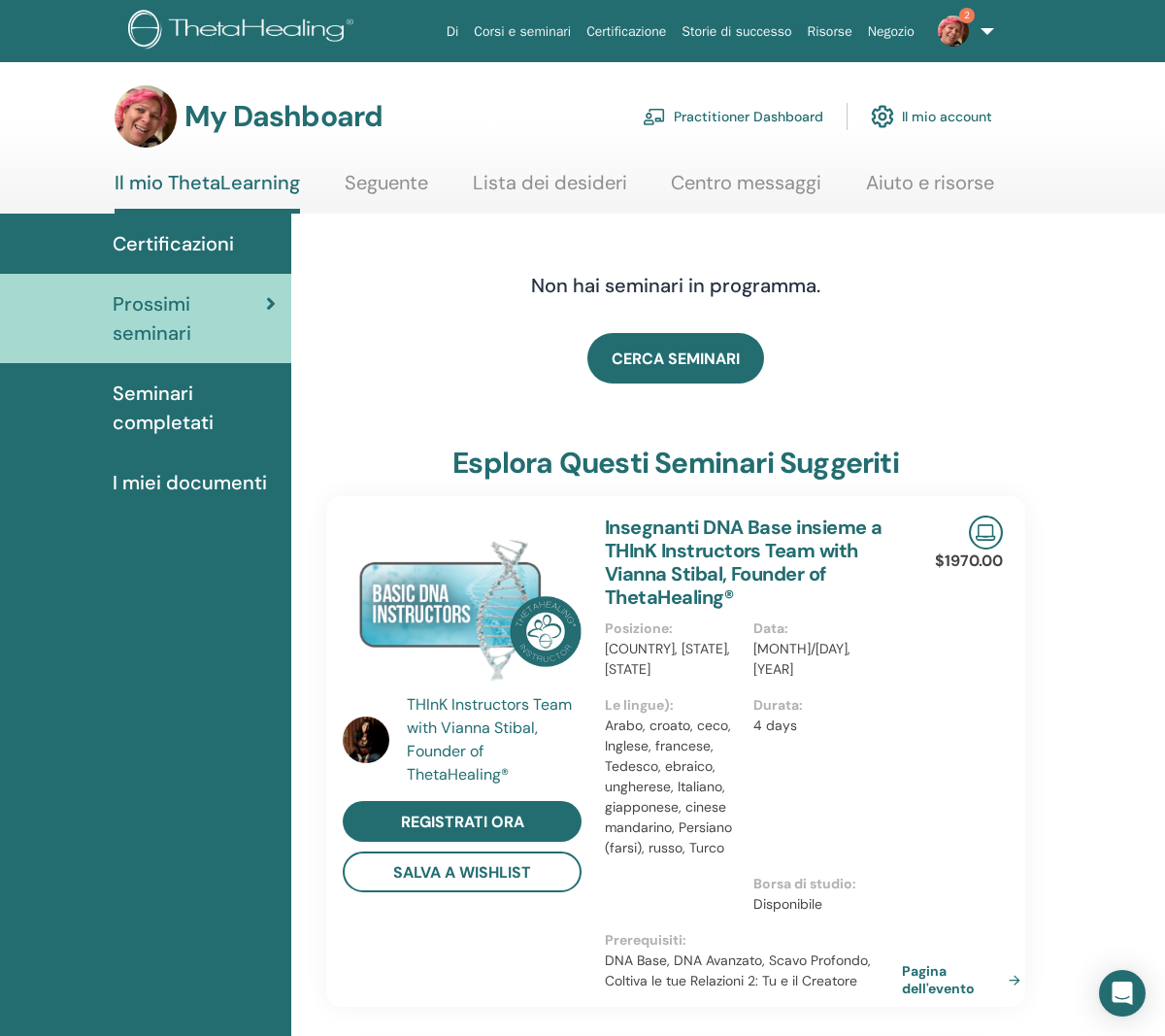 click on "Practitioner Dashboard" at bounding box center [733, 117] 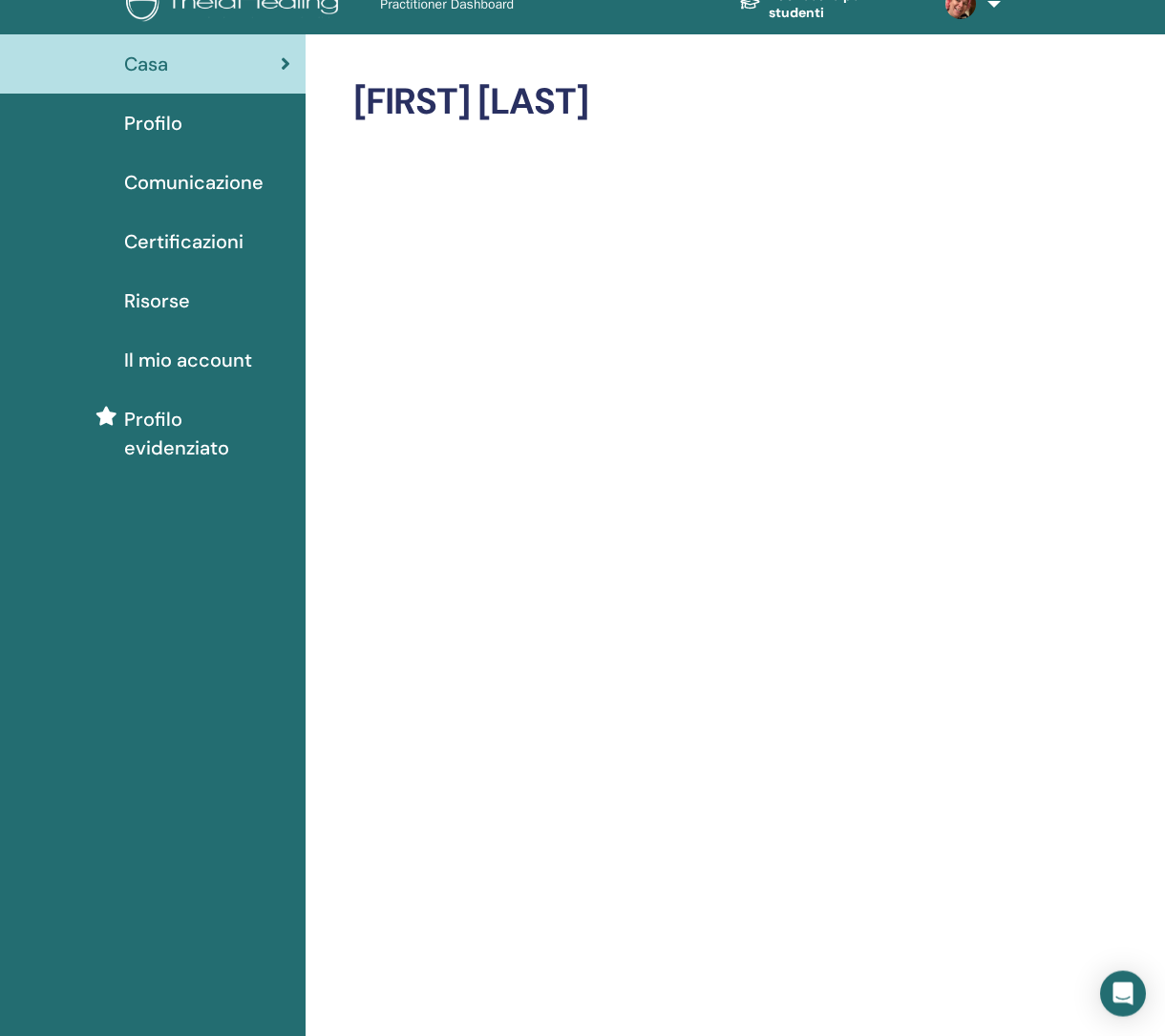 scroll, scrollTop: 0, scrollLeft: 0, axis: both 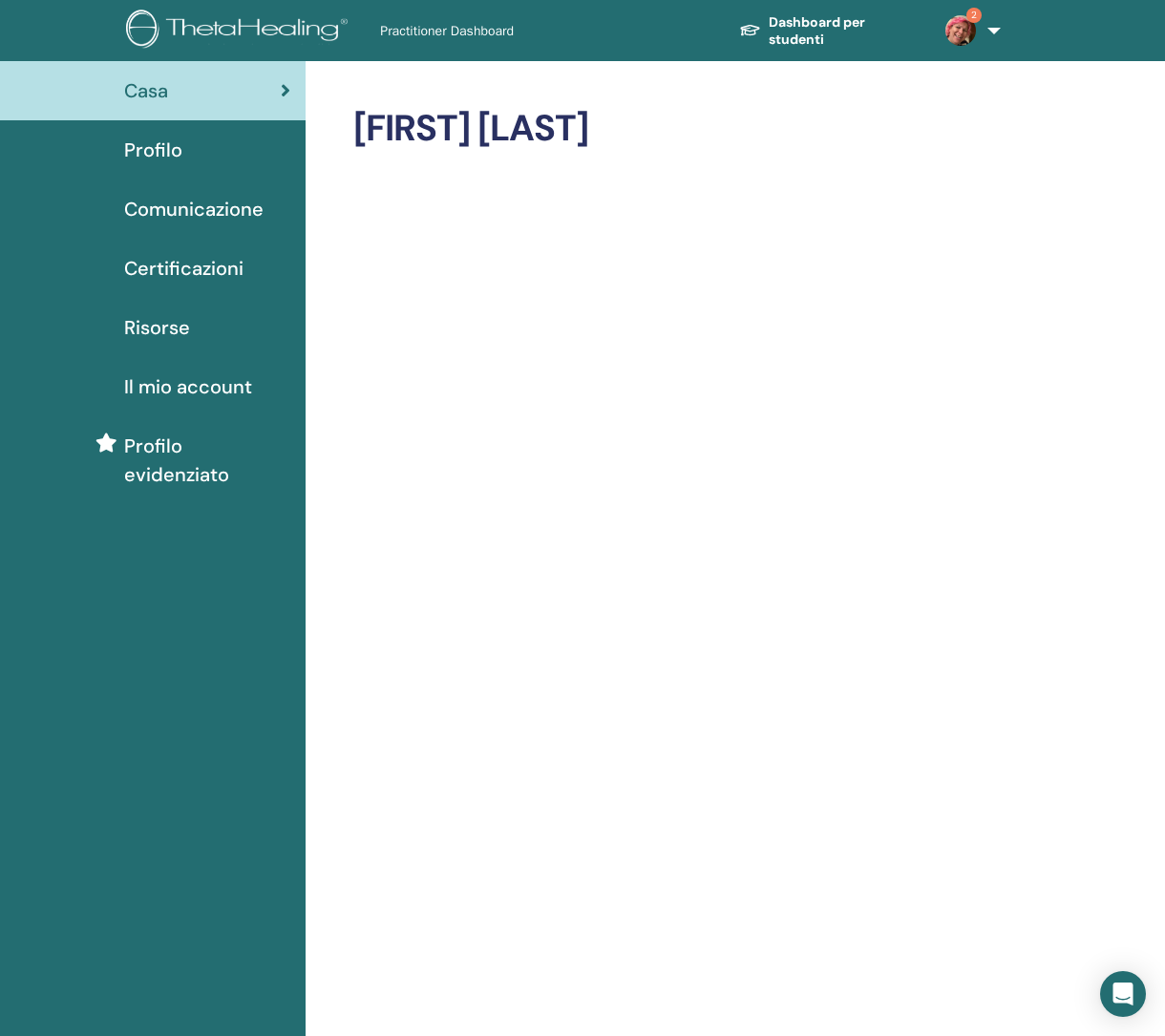 click on "Profilo" at bounding box center (153, 150) 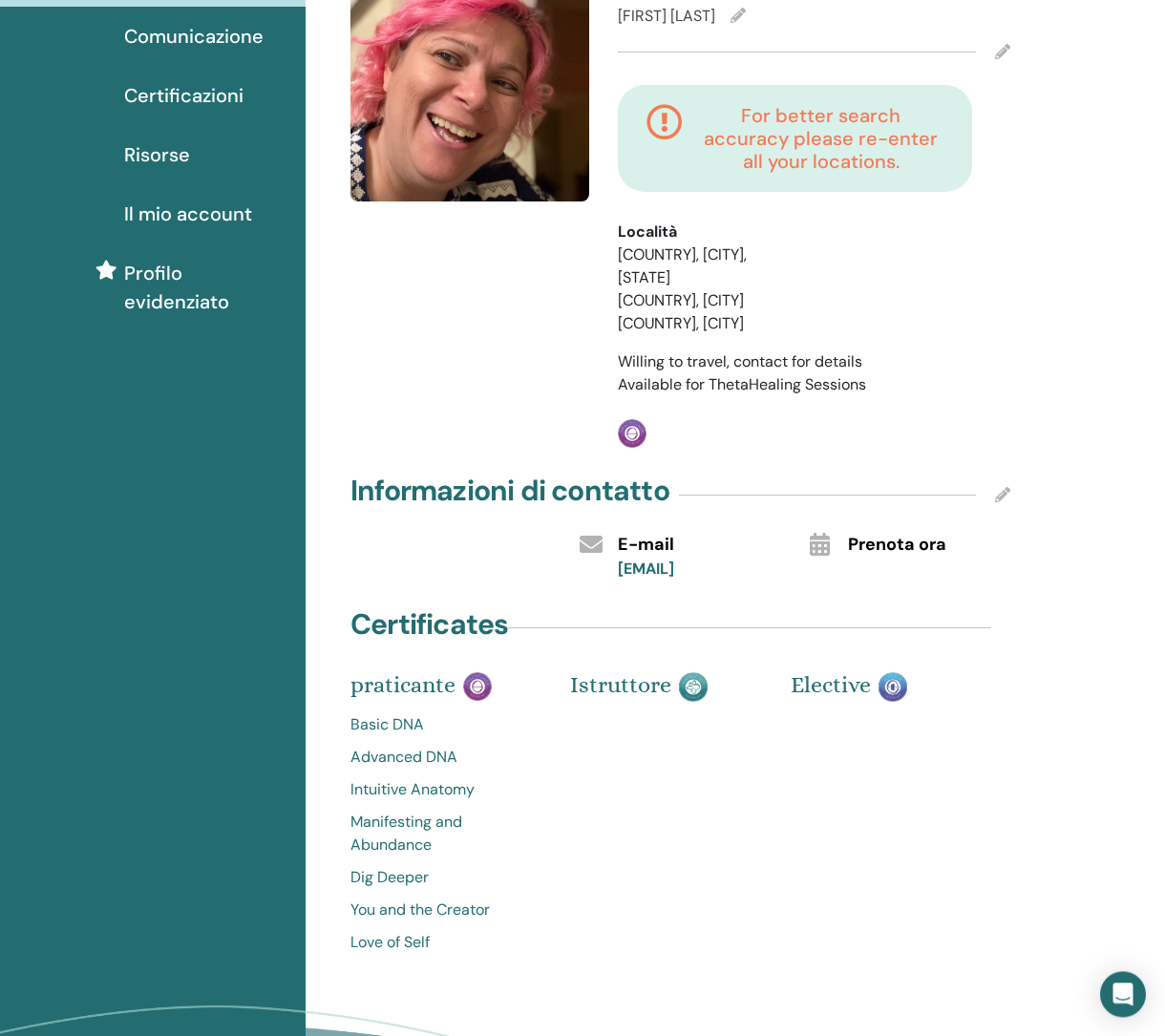 scroll, scrollTop: 143, scrollLeft: 0, axis: vertical 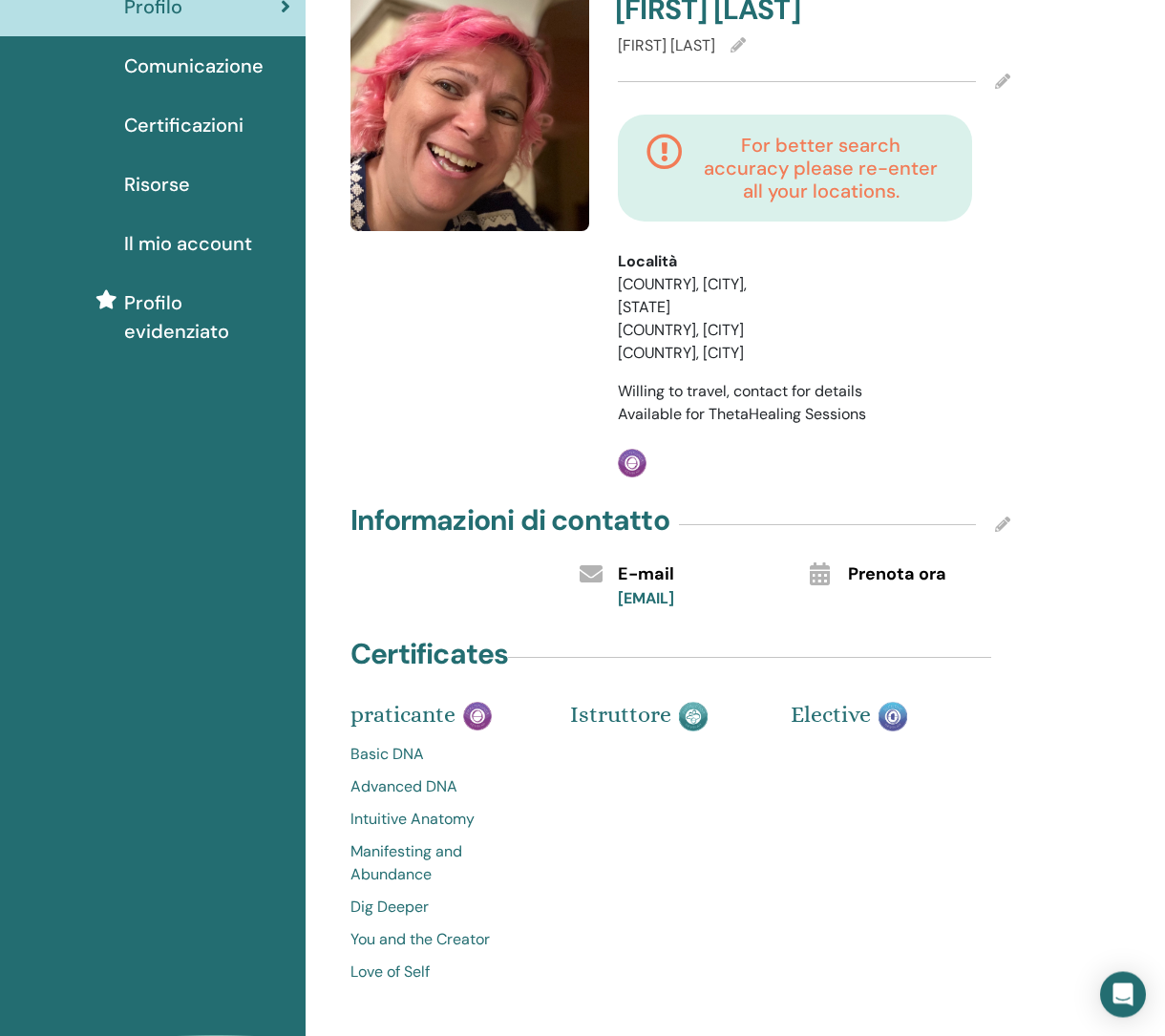 click on "For better search accuracy please re-enter all your locations." at bounding box center (820, 168) 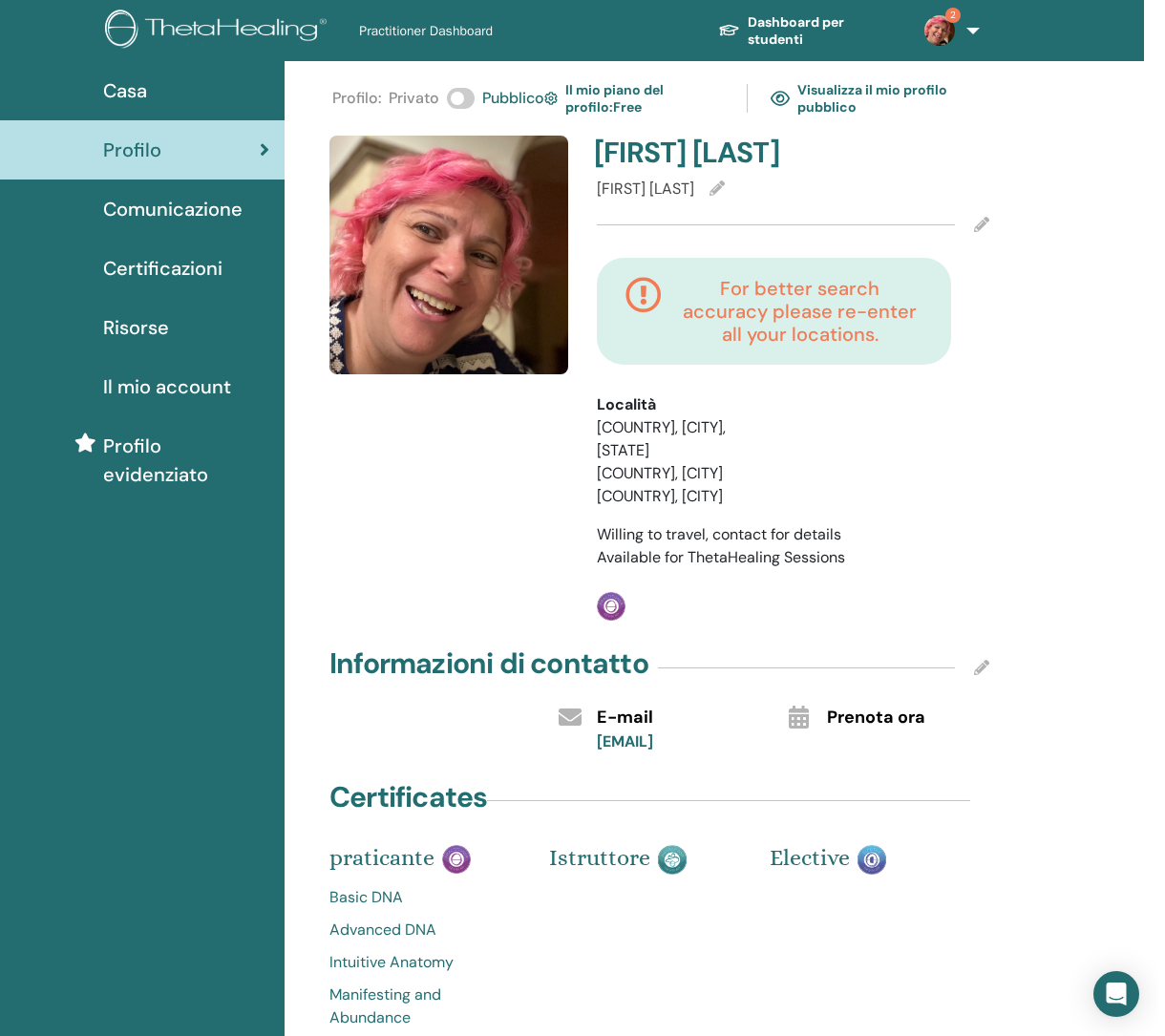 scroll, scrollTop: 0, scrollLeft: 0, axis: both 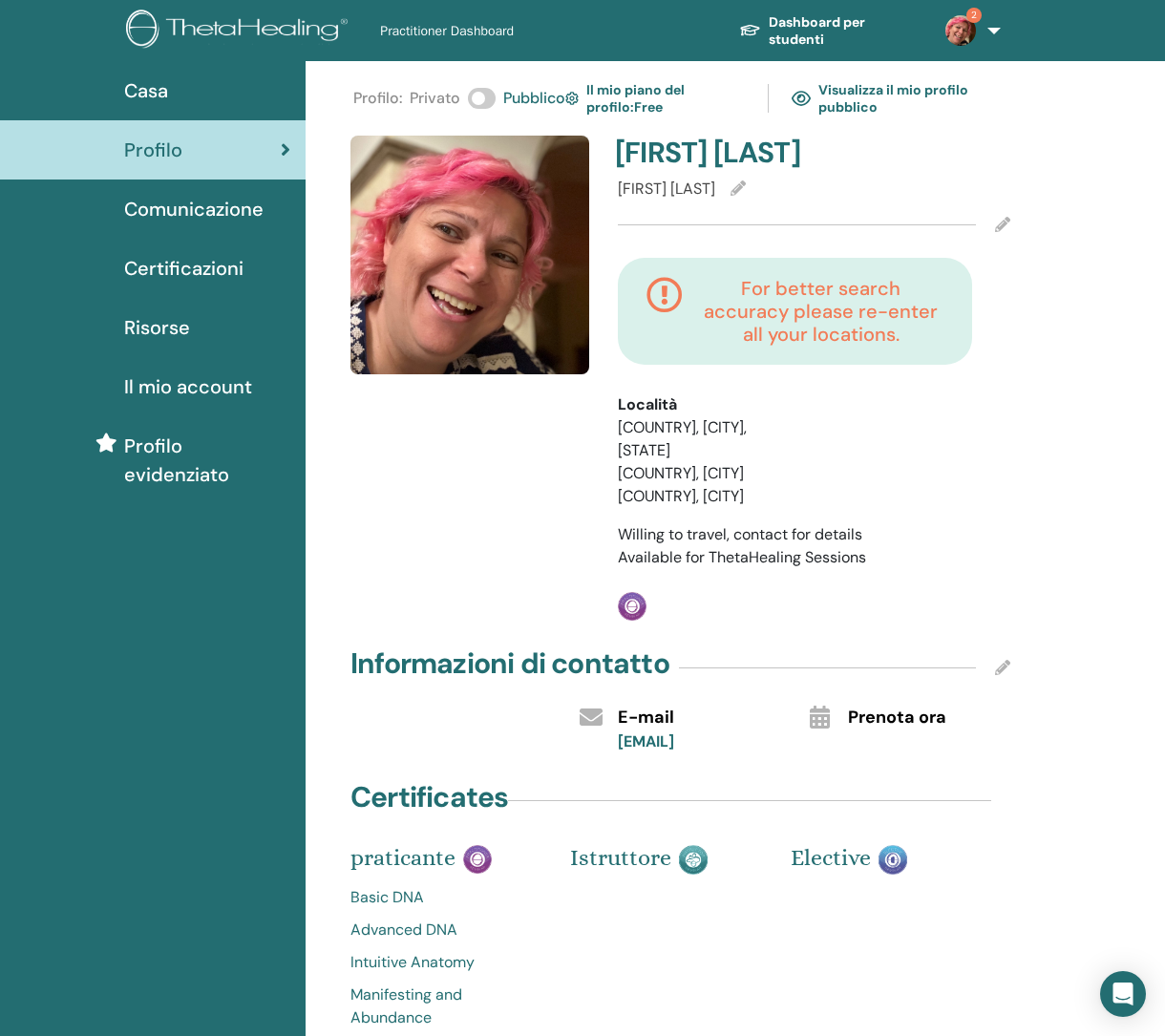 click on "Comunicazione" at bounding box center (194, 209) 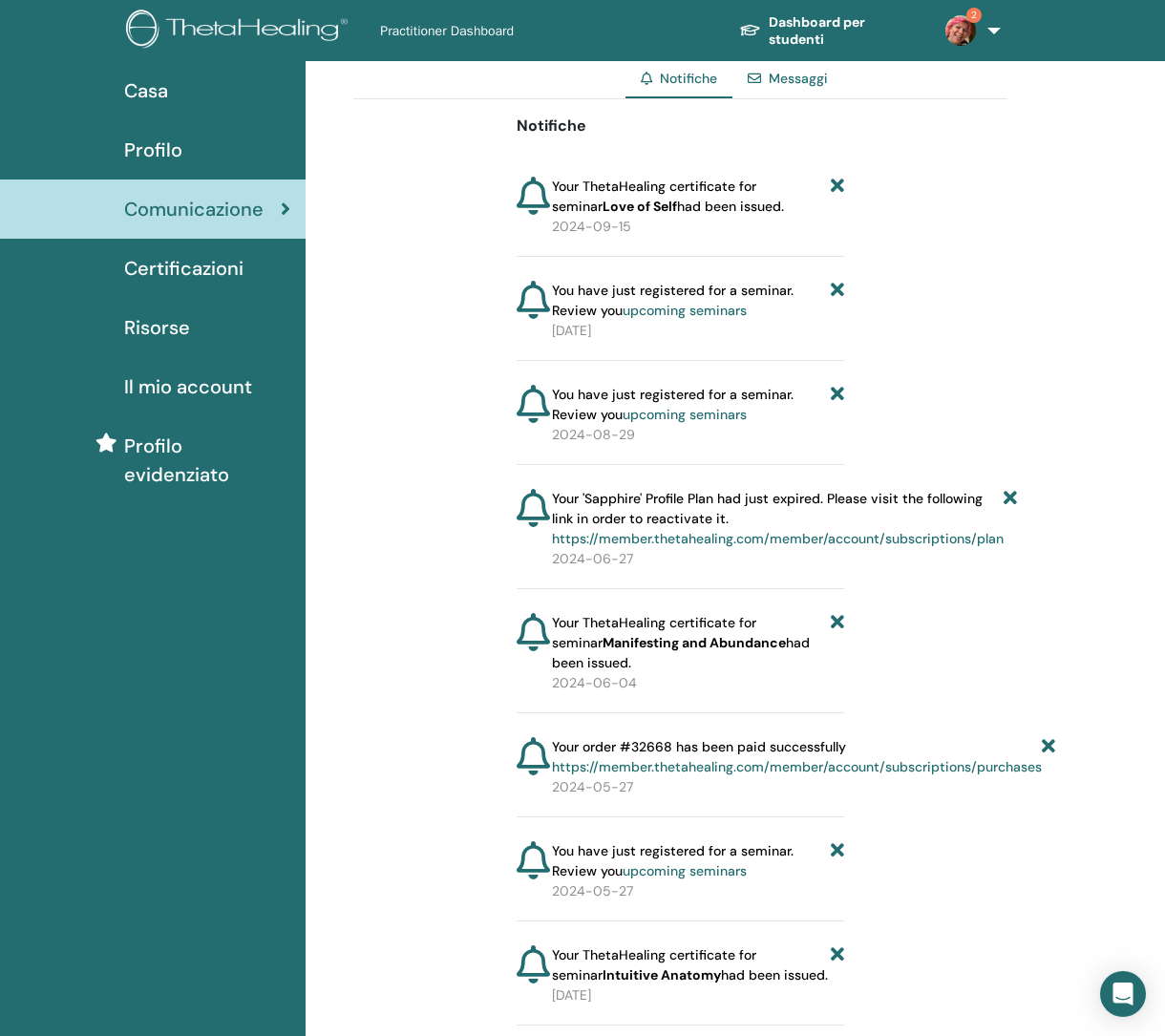 scroll, scrollTop: 0, scrollLeft: 14, axis: horizontal 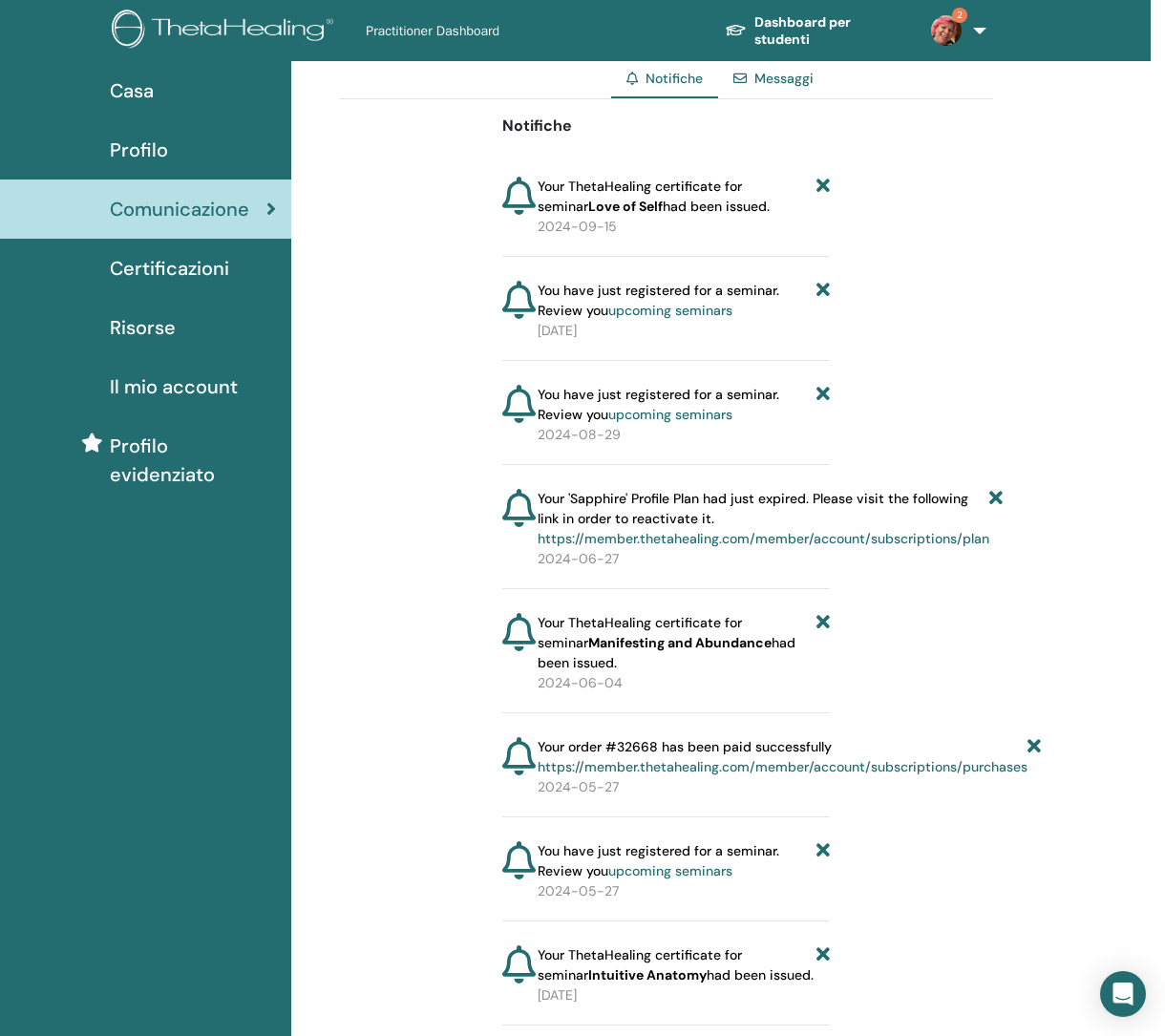 click on "Certificazioni" at bounding box center (169, 268) 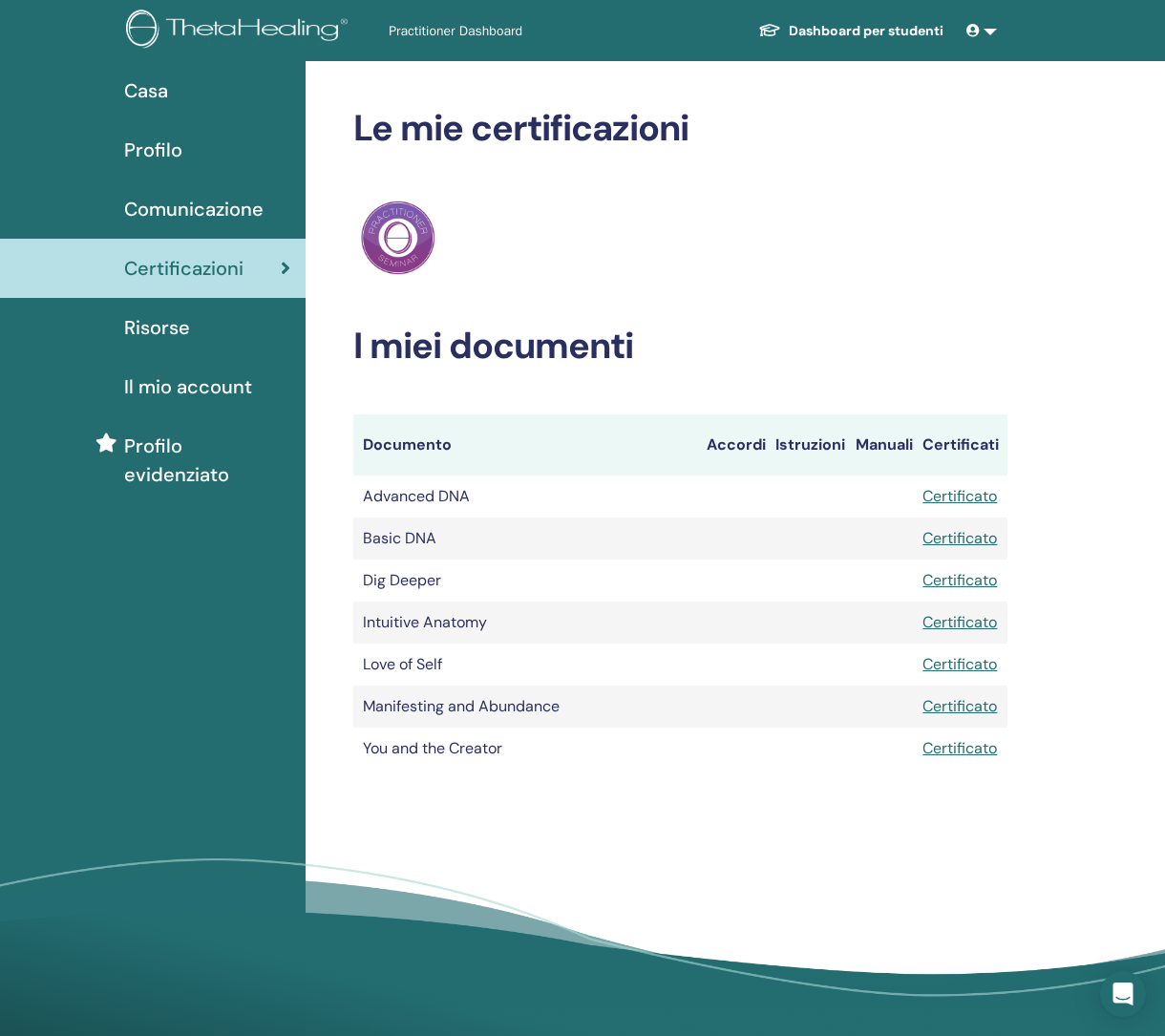 scroll, scrollTop: 0, scrollLeft: 0, axis: both 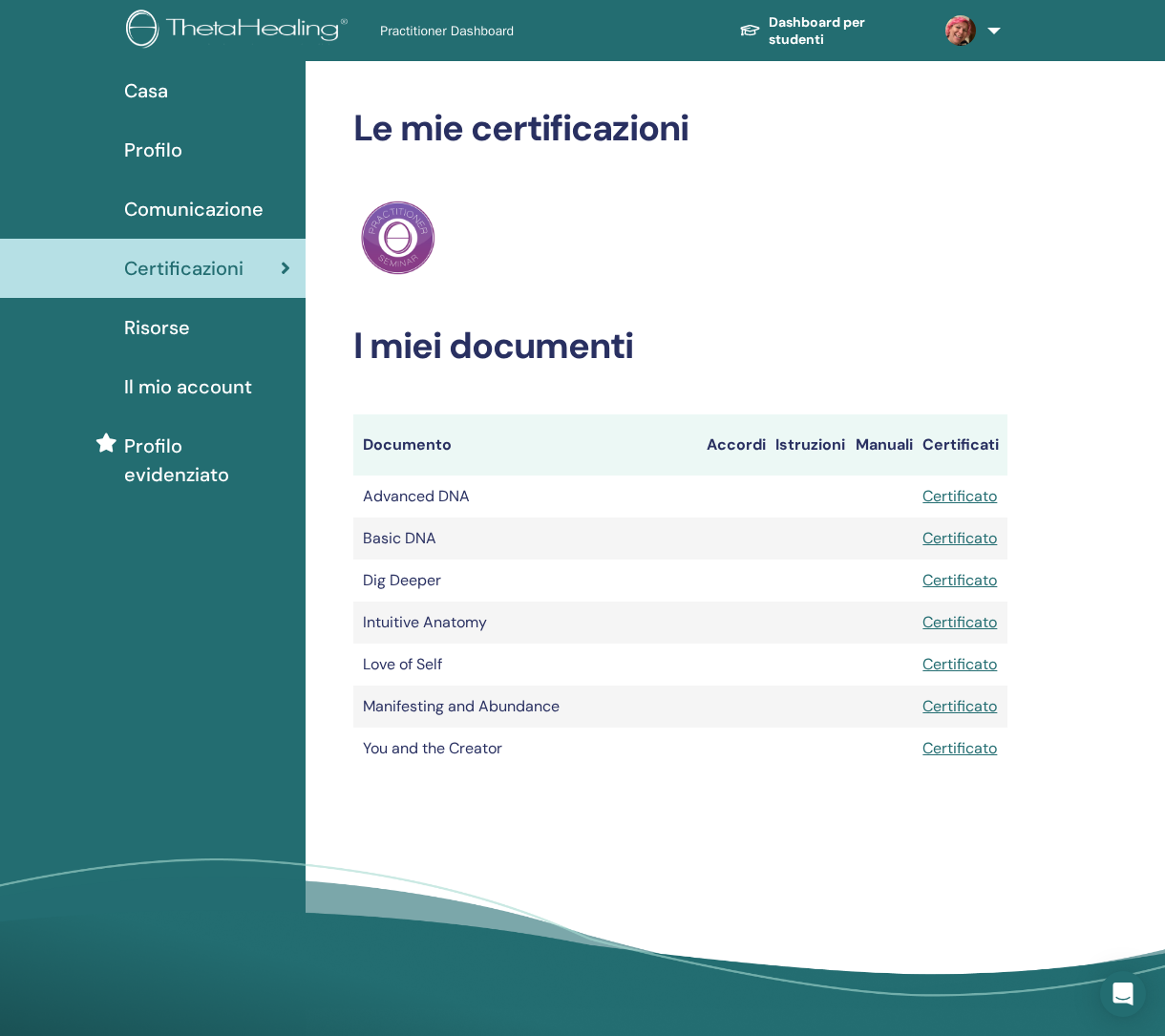 click on "Risorse" at bounding box center (157, 328) 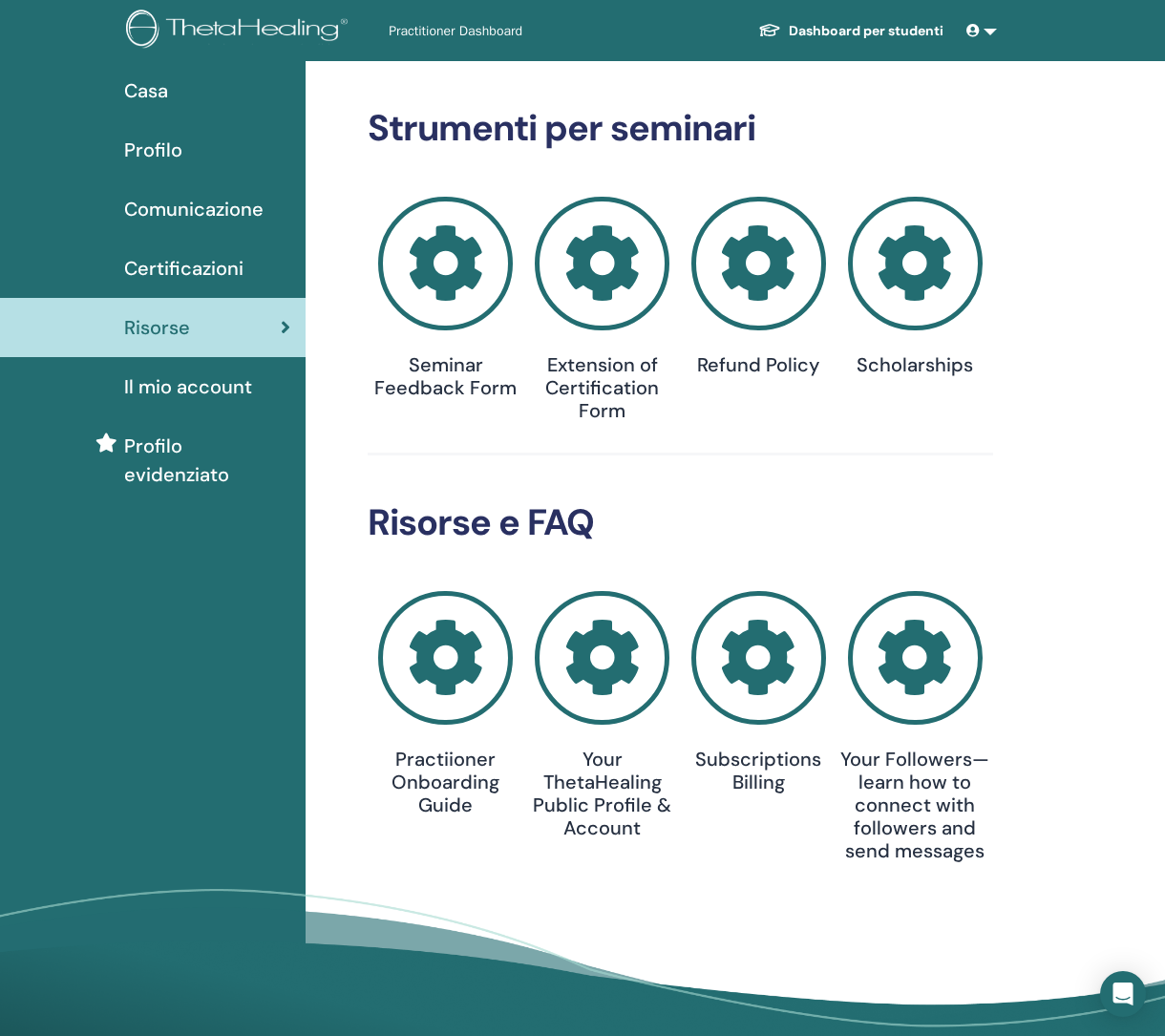 scroll, scrollTop: 0, scrollLeft: 0, axis: both 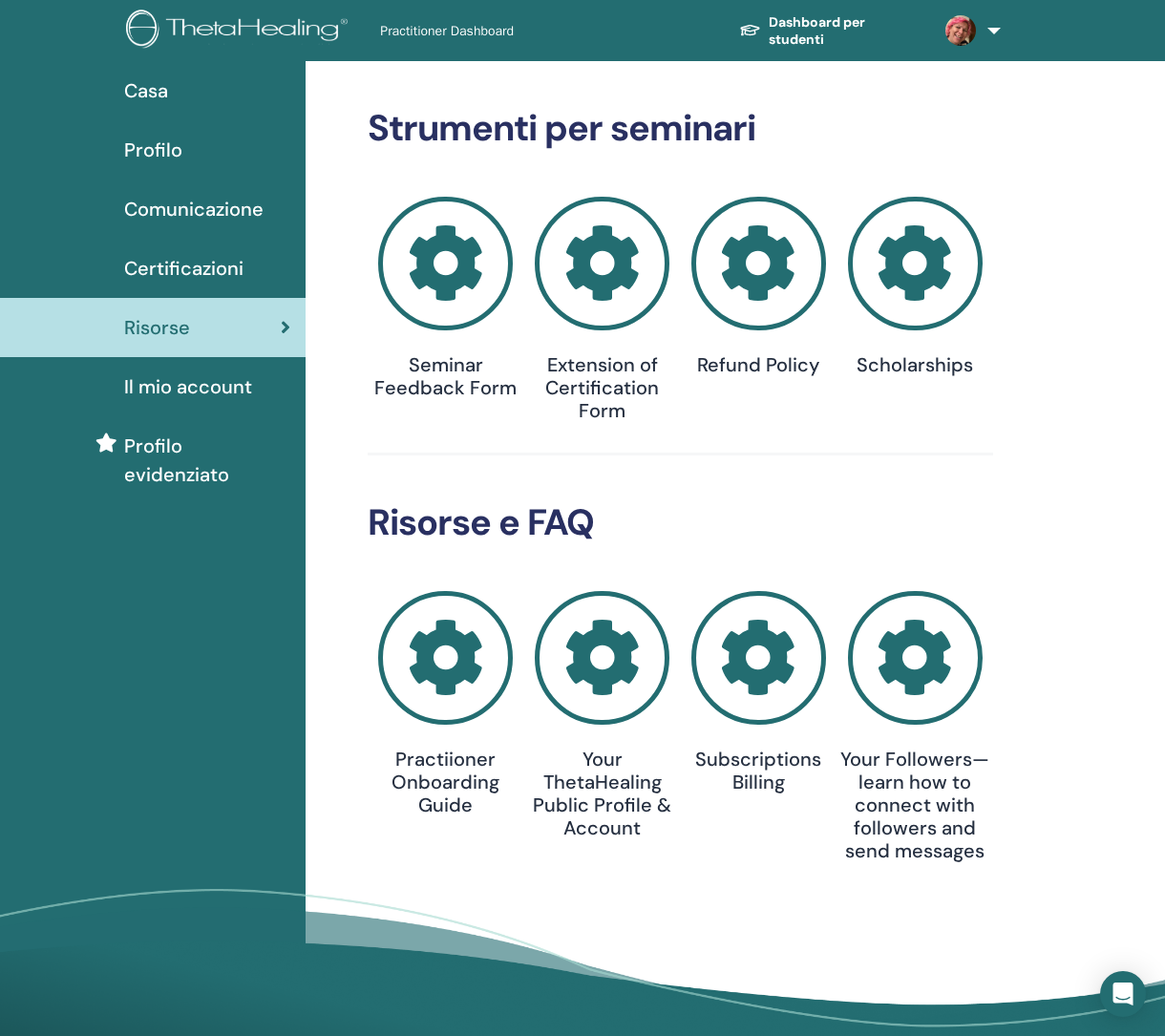 click on "Profilo" at bounding box center (153, 150) 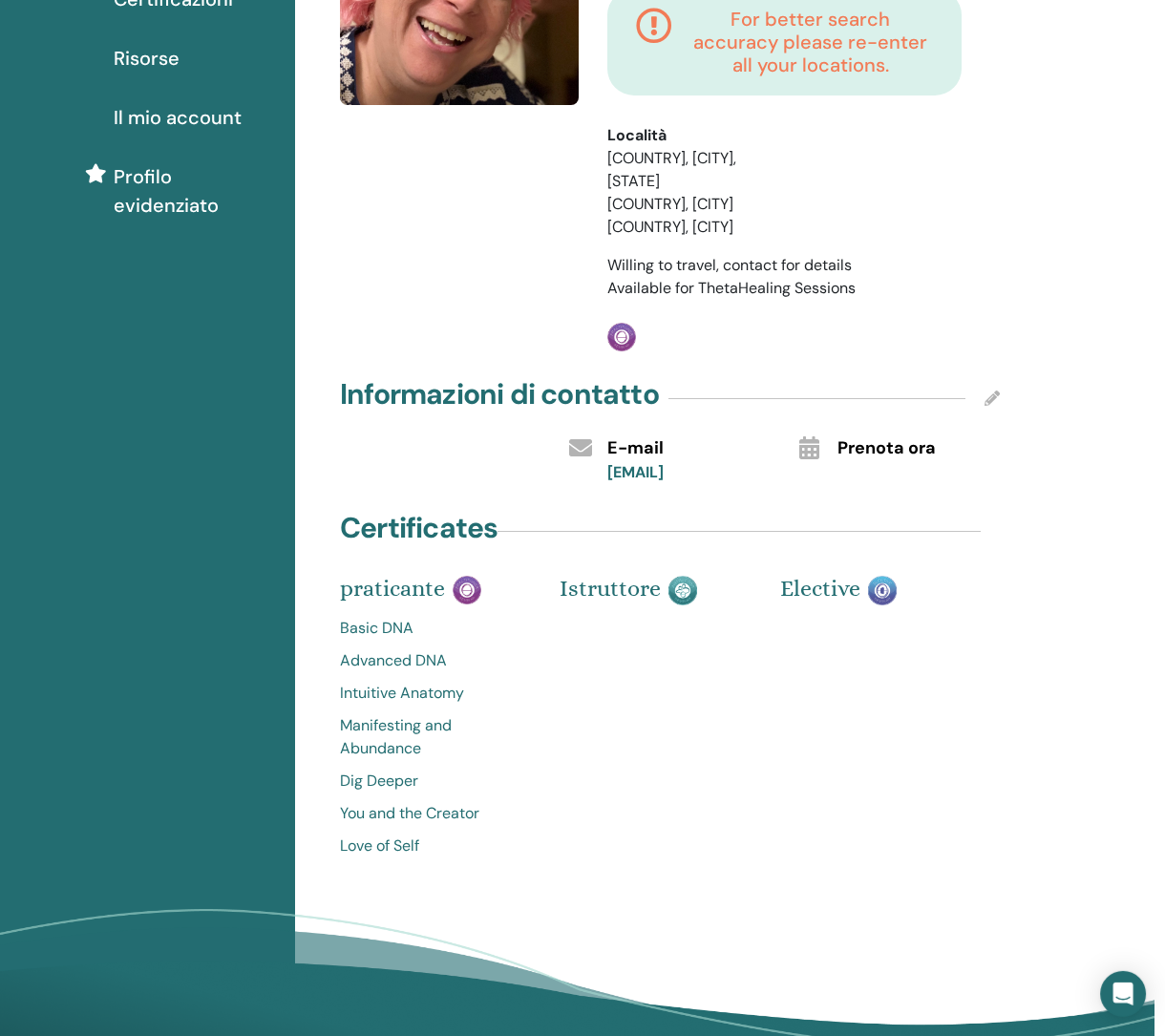 scroll, scrollTop: 276, scrollLeft: 11, axis: both 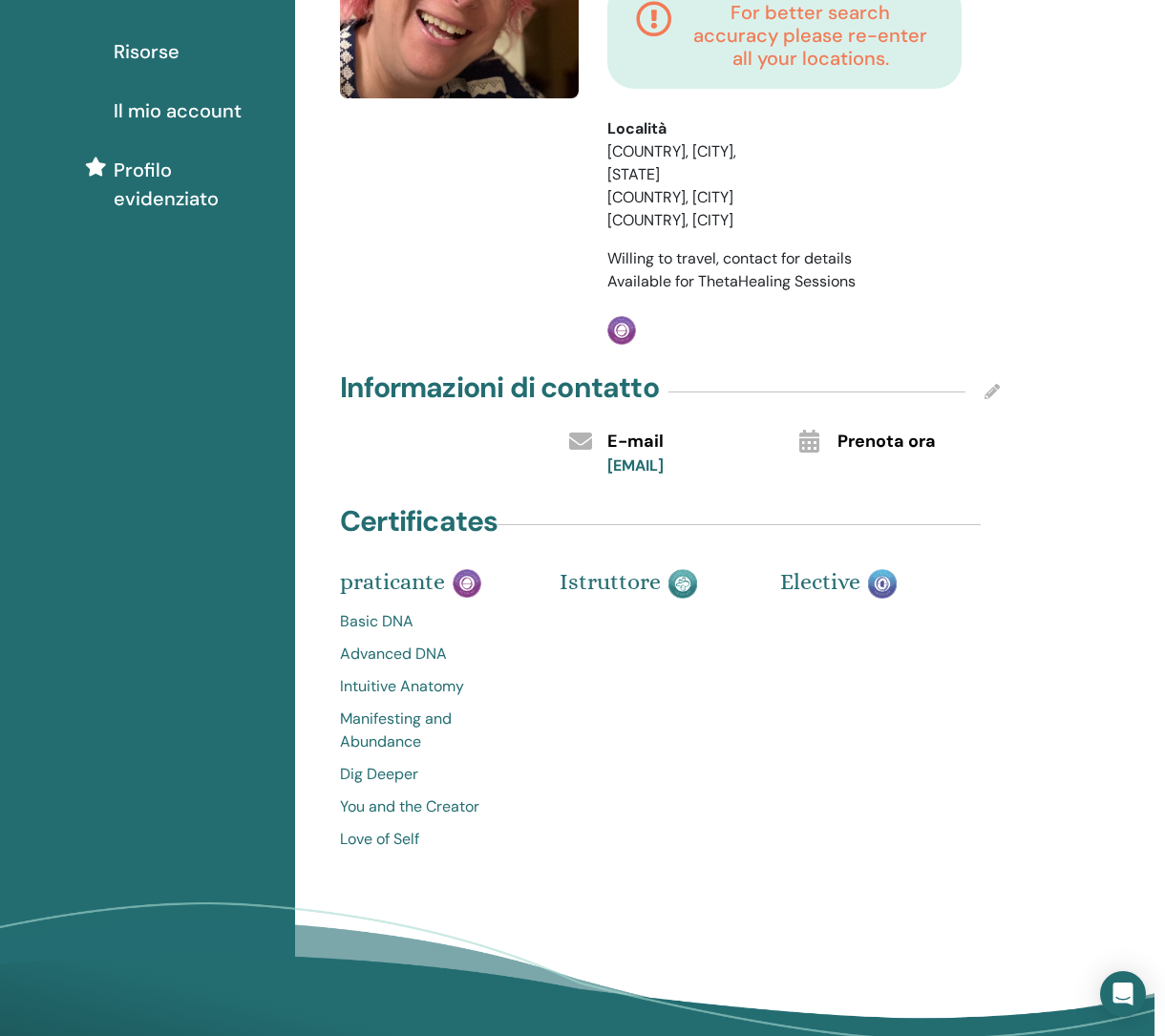 click at bounding box center (992, 391) 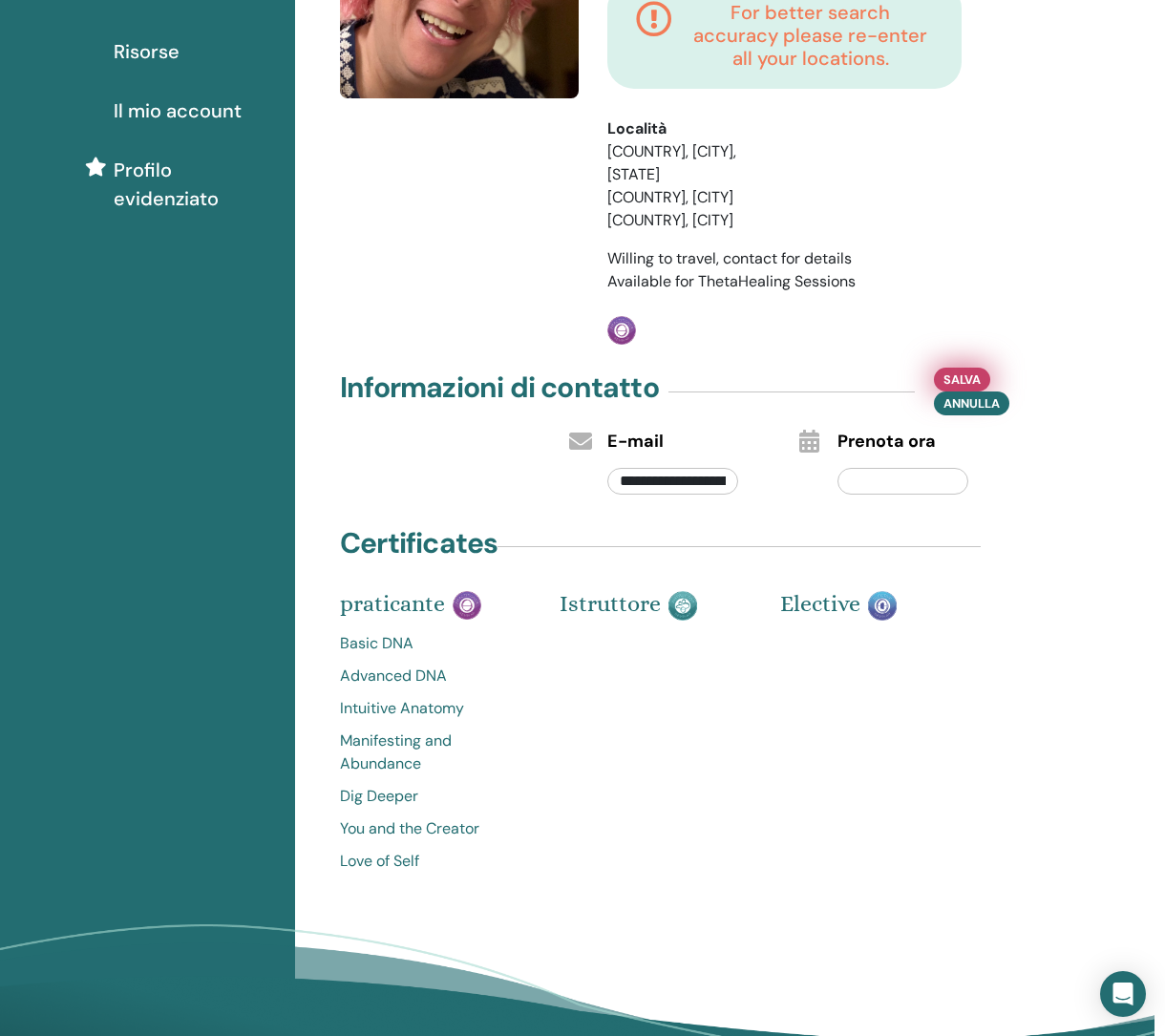 click on "Salva" at bounding box center (962, 379) 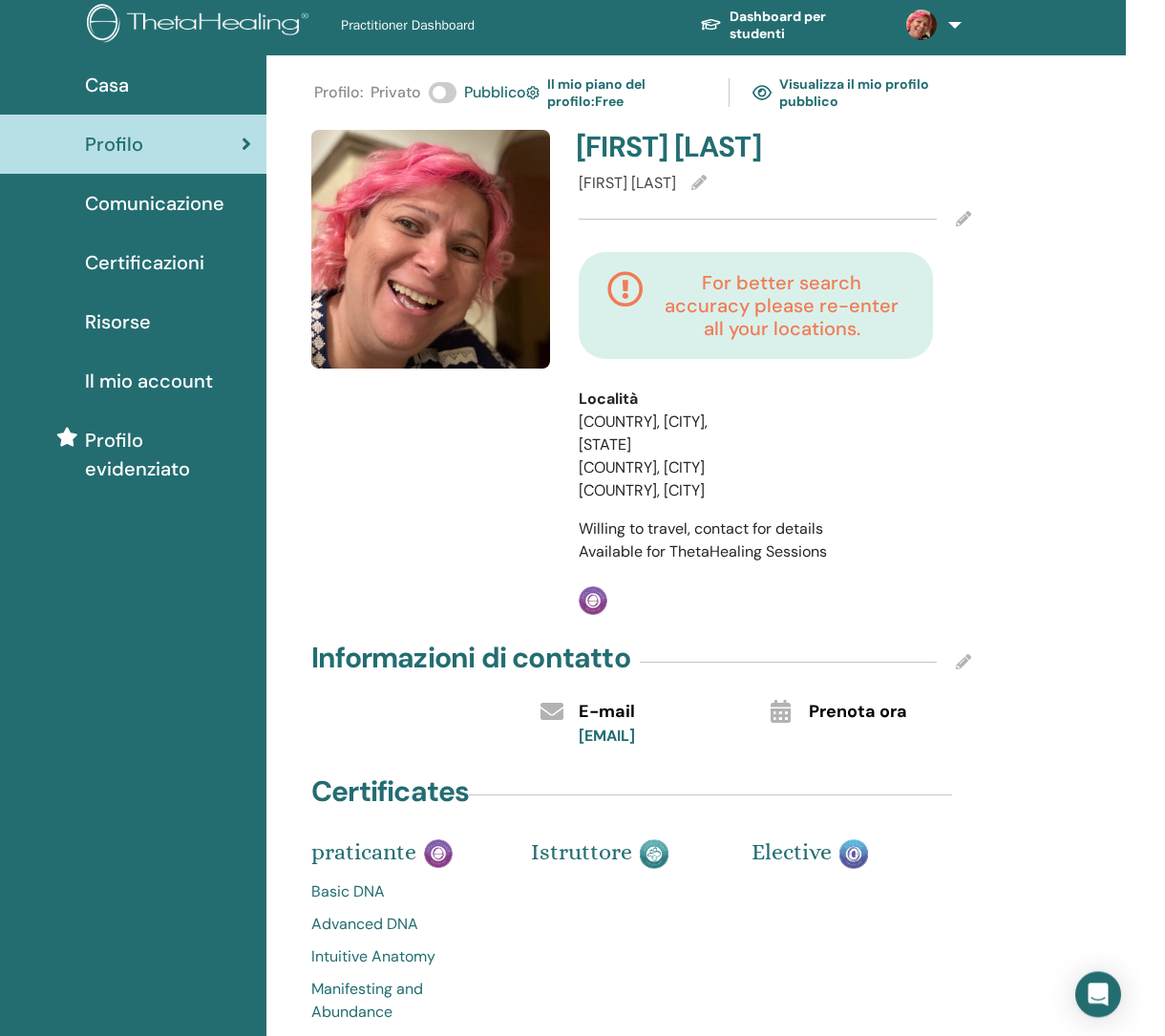 scroll, scrollTop: 0, scrollLeft: 14, axis: horizontal 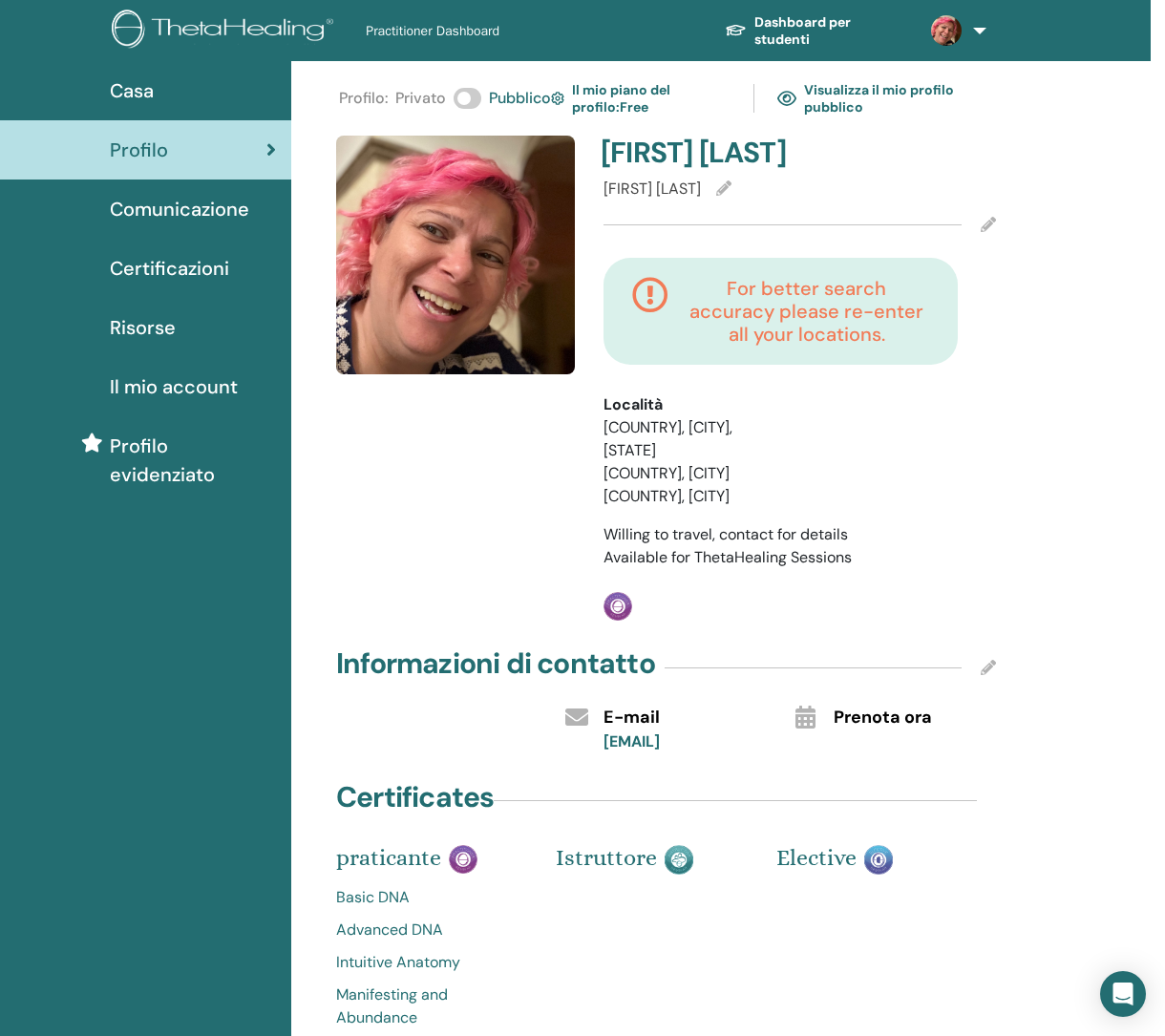 click on "Profilo evidenziato" at bounding box center (193, 460) 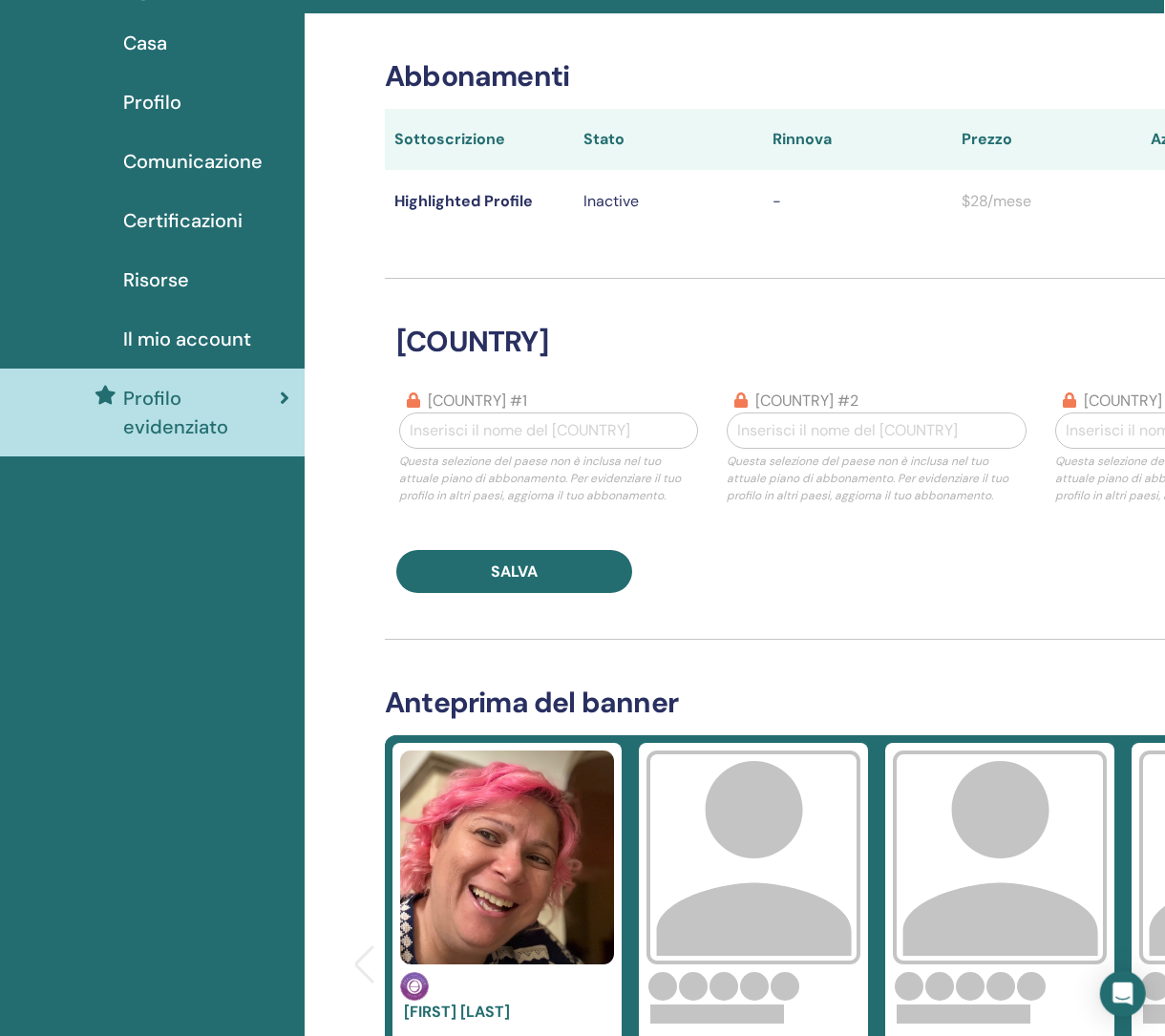 scroll, scrollTop: 0, scrollLeft: 2, axis: horizontal 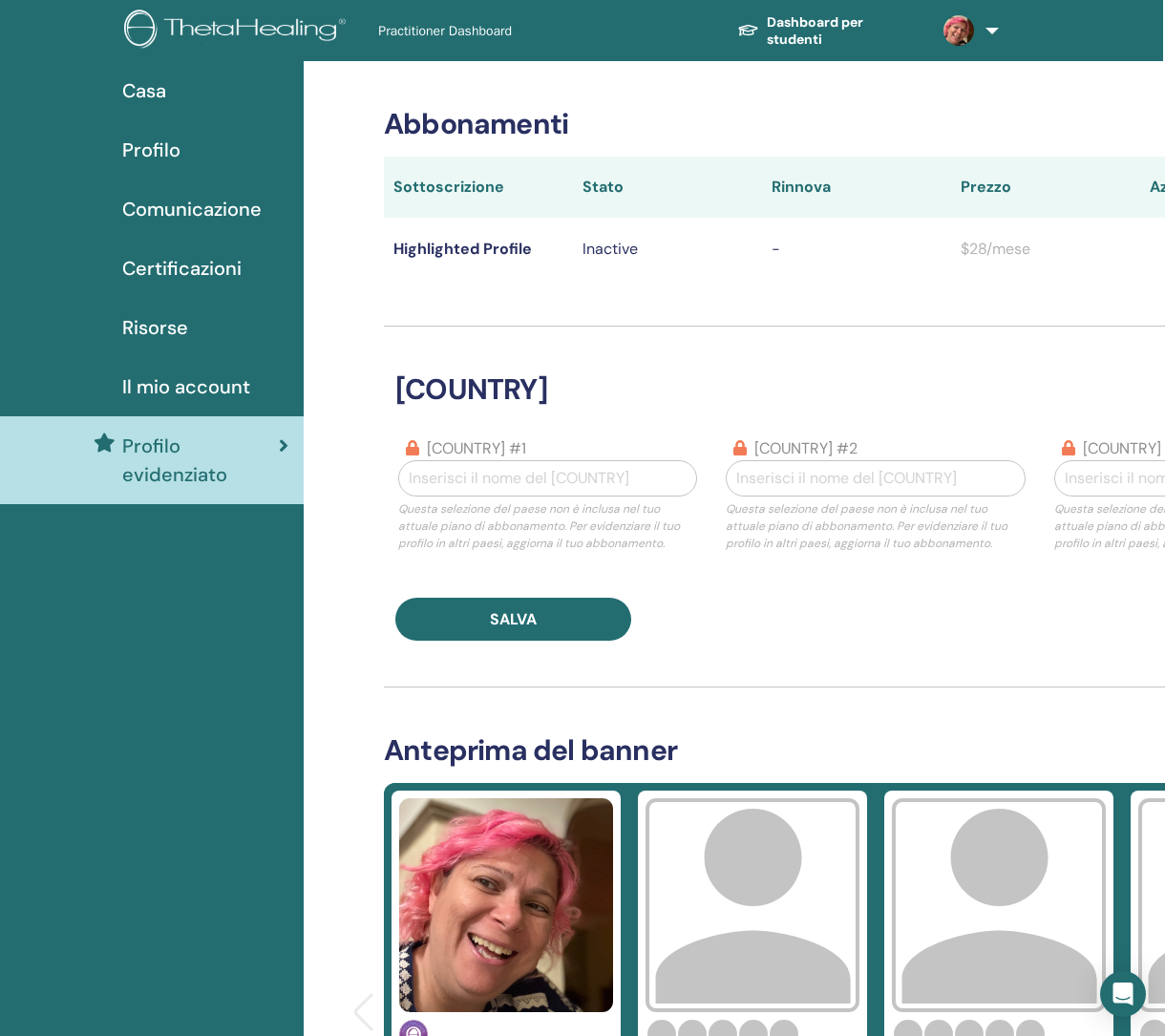click on "Profilo" at bounding box center (151, 150) 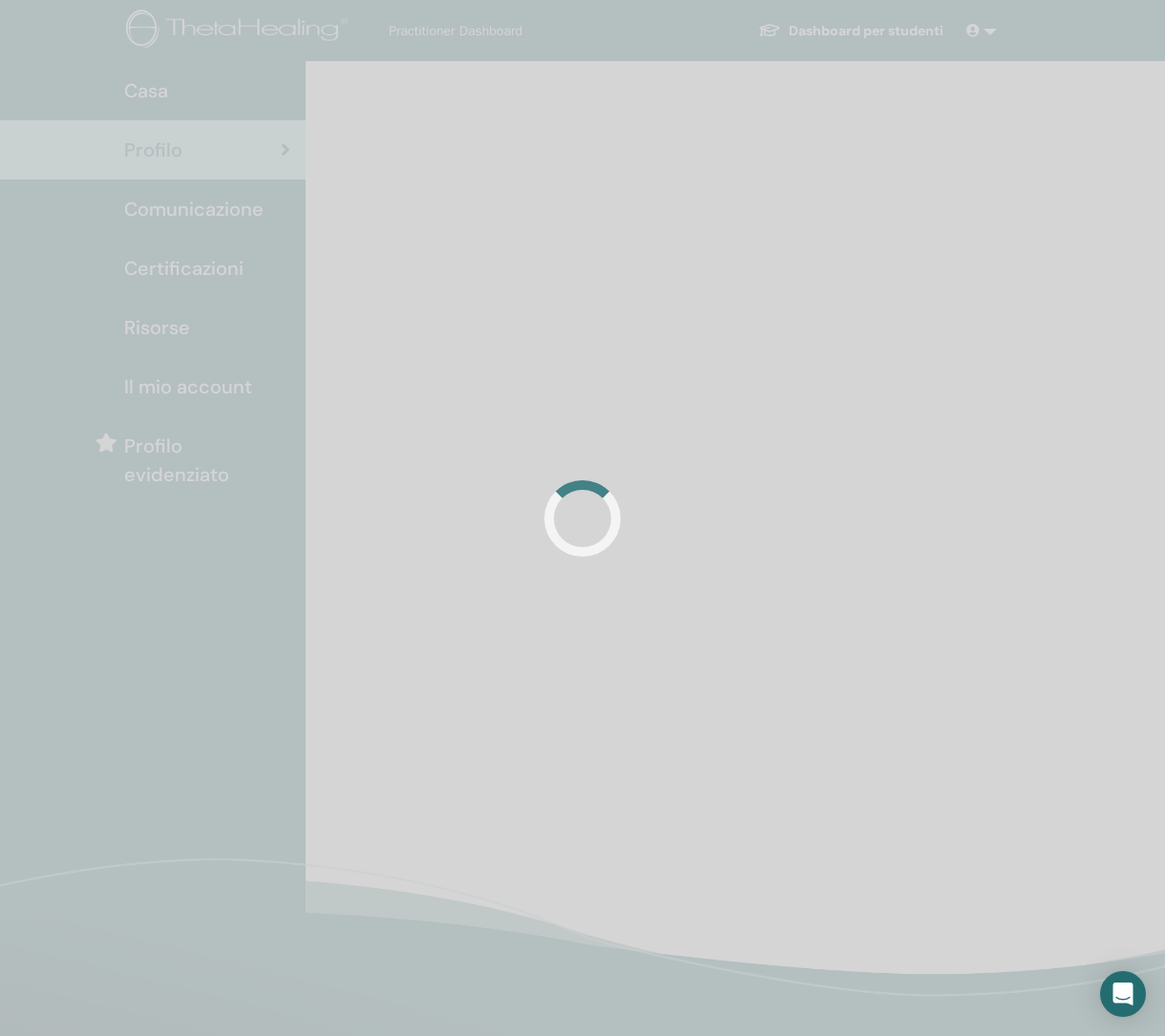 scroll, scrollTop: 15, scrollLeft: 0, axis: vertical 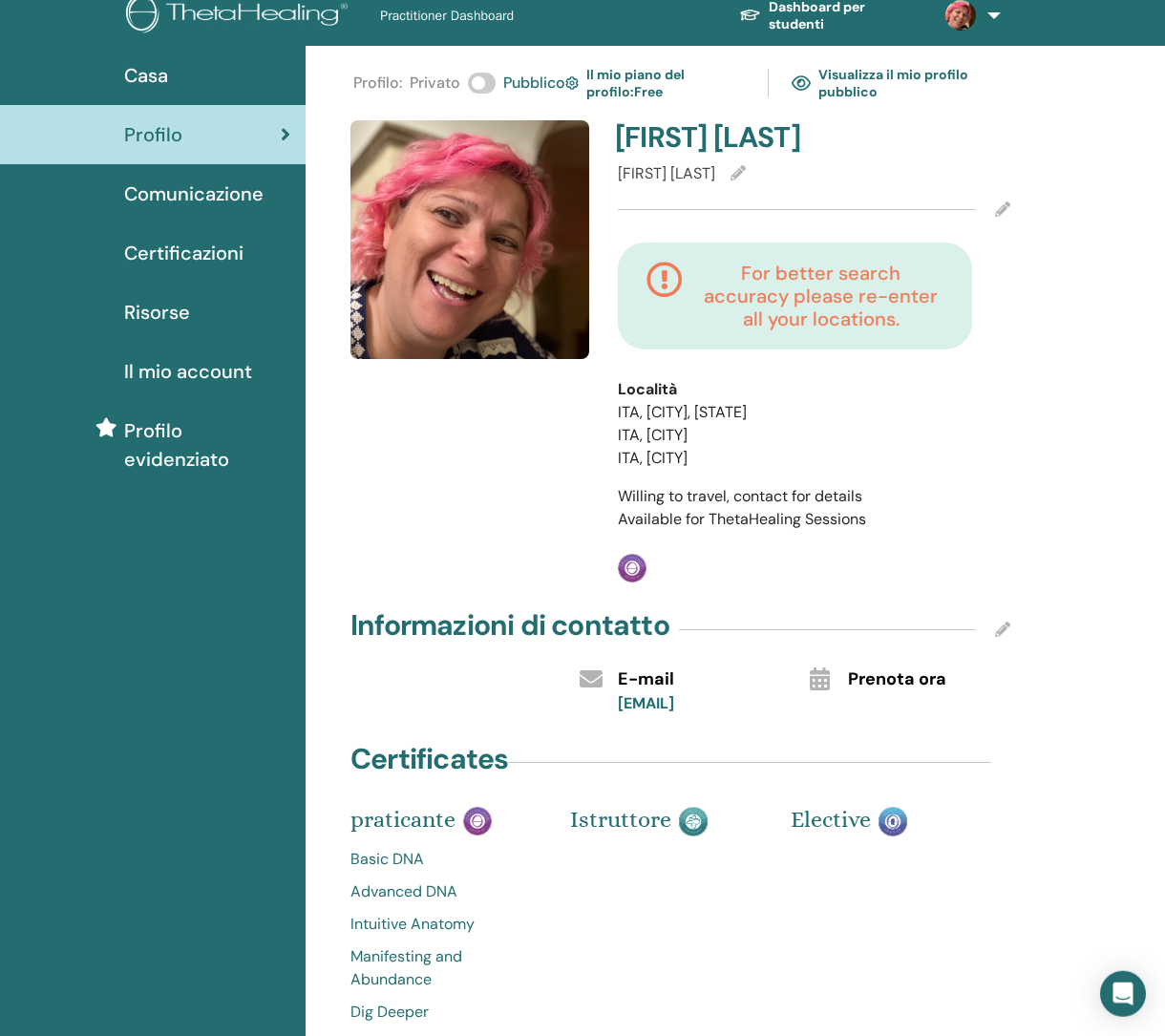 click on "Pubblico" at bounding box center [534, 83] 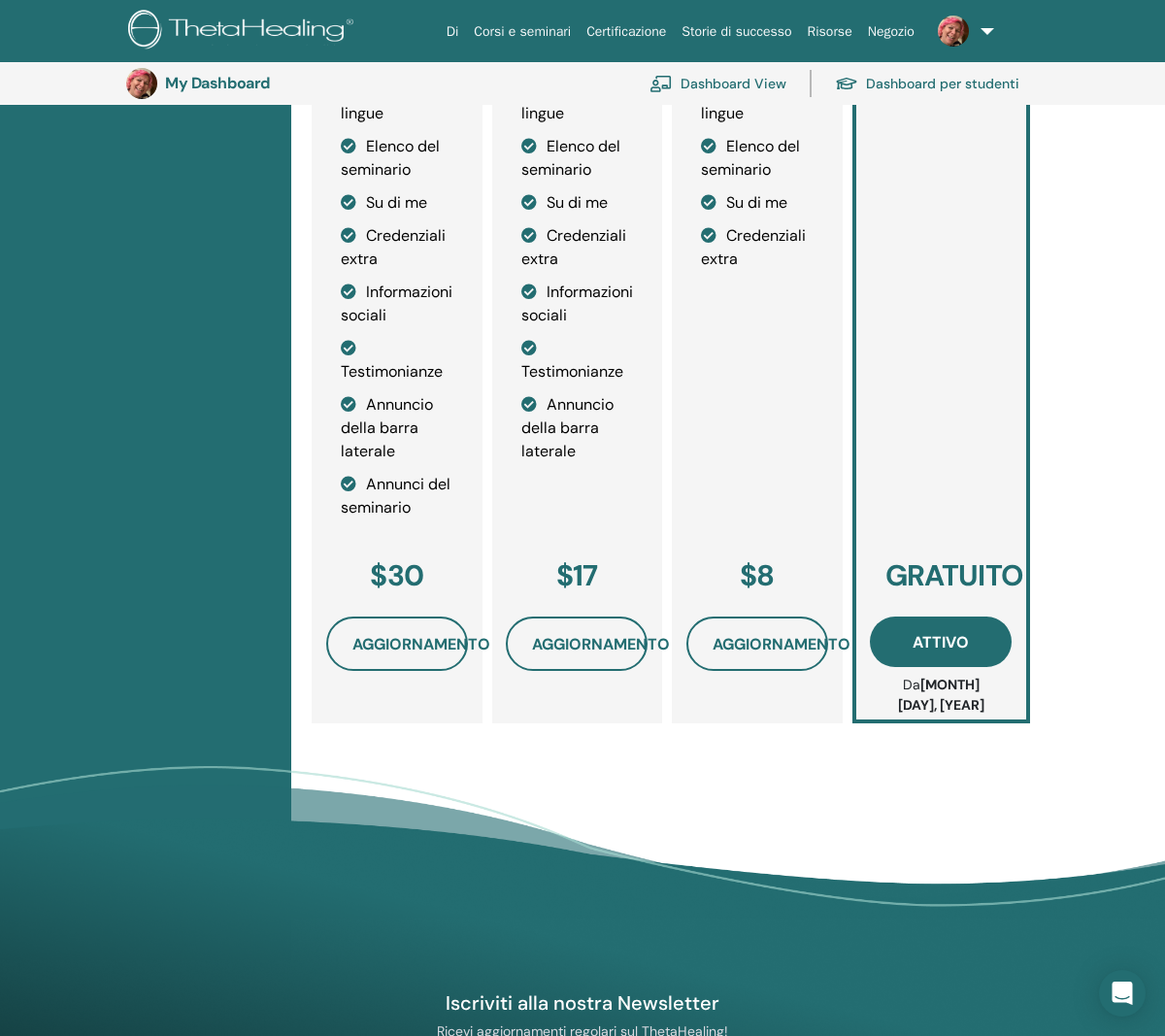 scroll, scrollTop: 709, scrollLeft: 0, axis: vertical 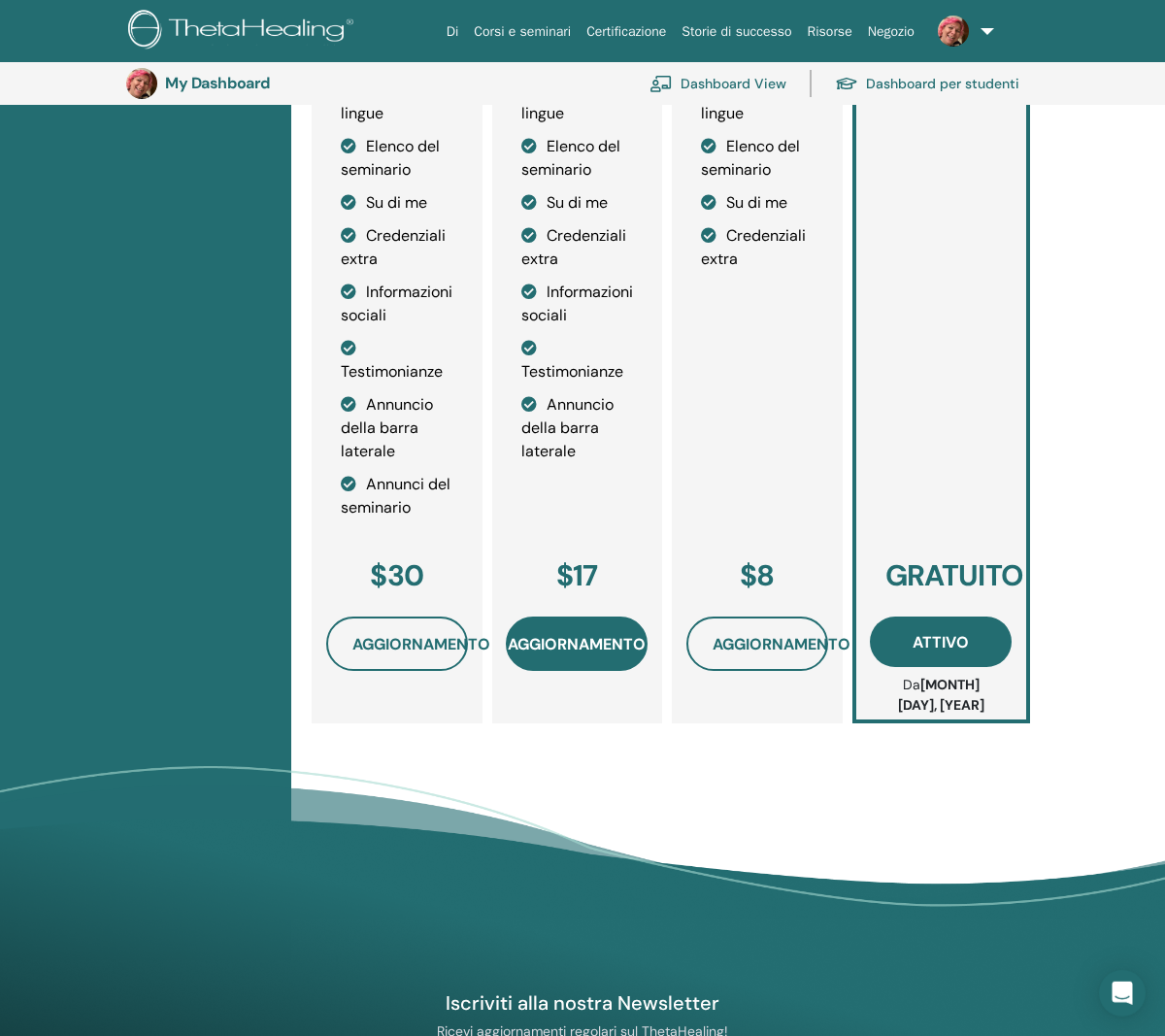 click on "Aggiornamento" at bounding box center [577, 644] 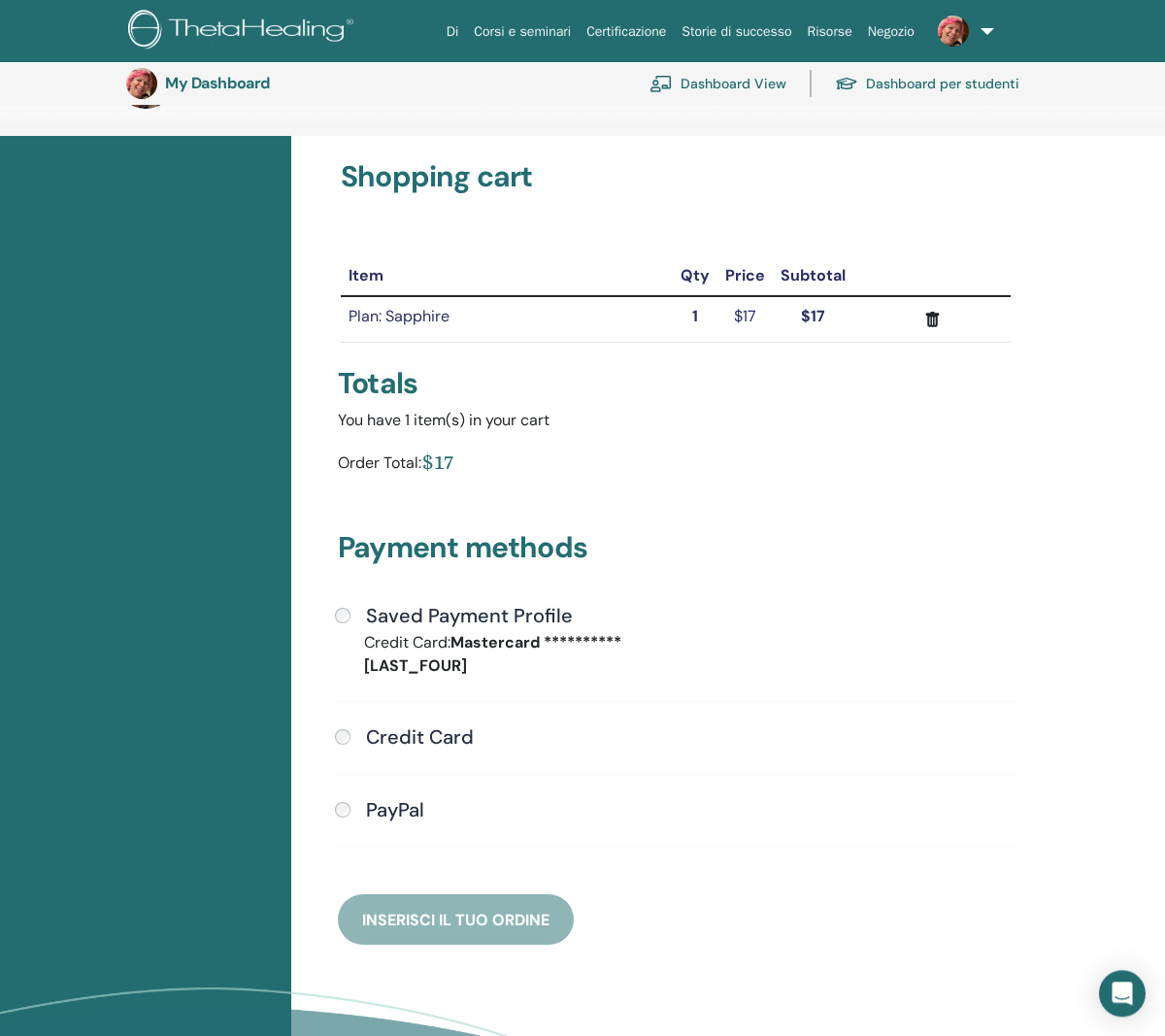 scroll, scrollTop: 0, scrollLeft: 0, axis: both 